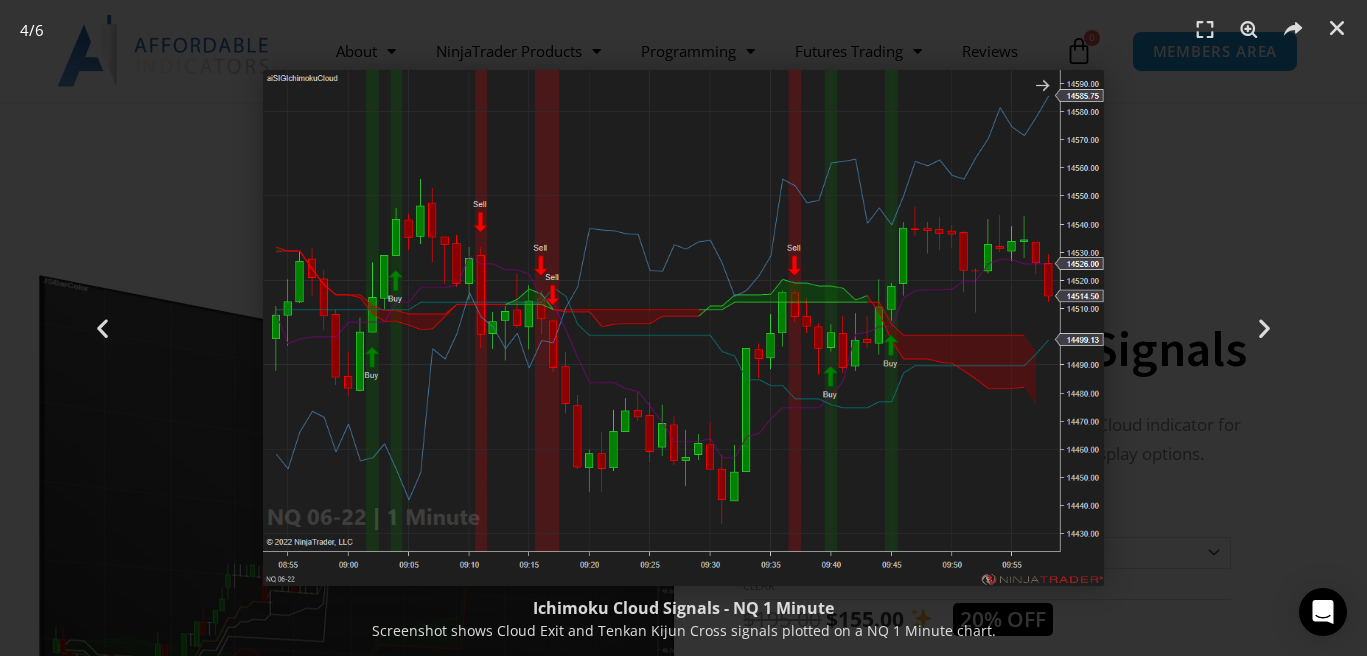 scroll, scrollTop: 2296, scrollLeft: 0, axis: vertical 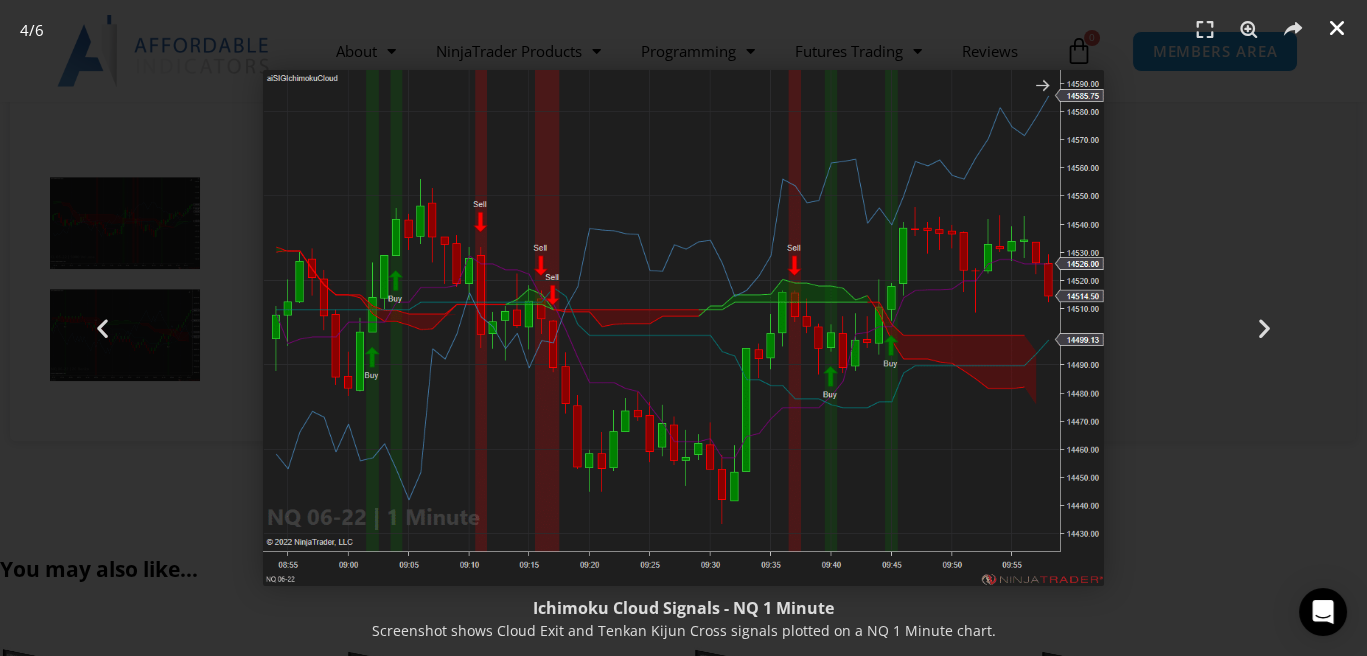click at bounding box center [1337, 28] 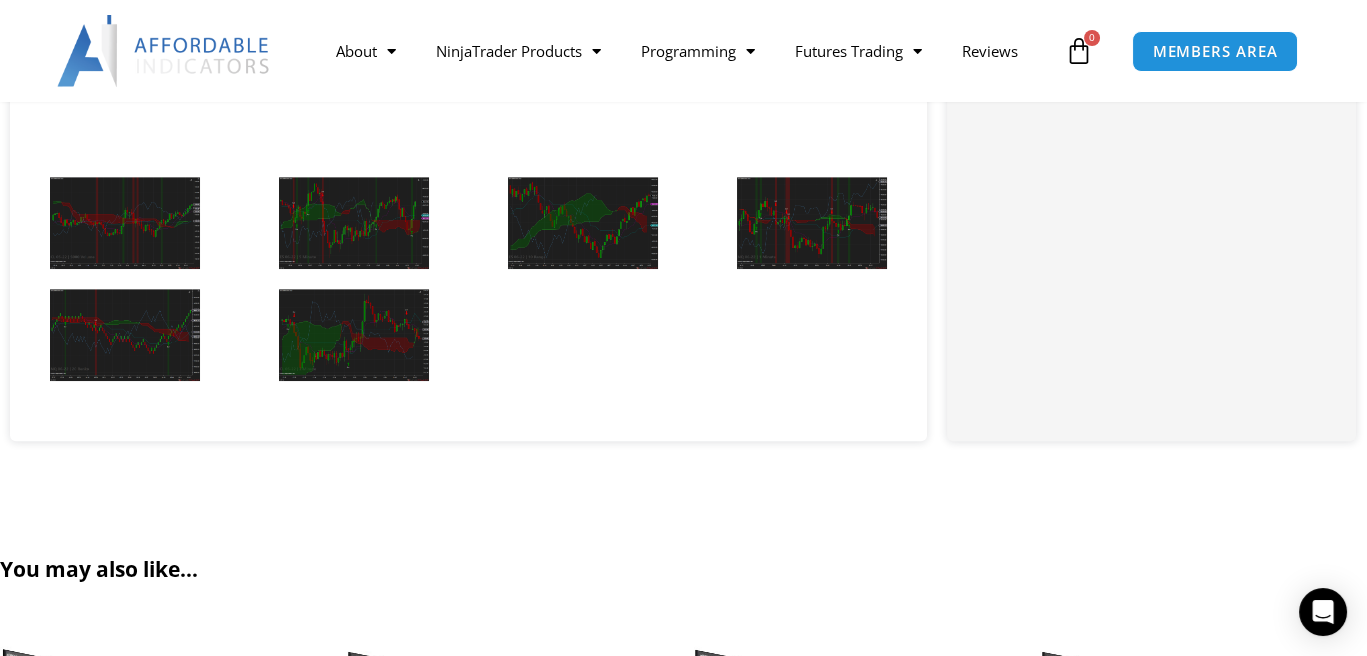 click at bounding box center (354, 223) 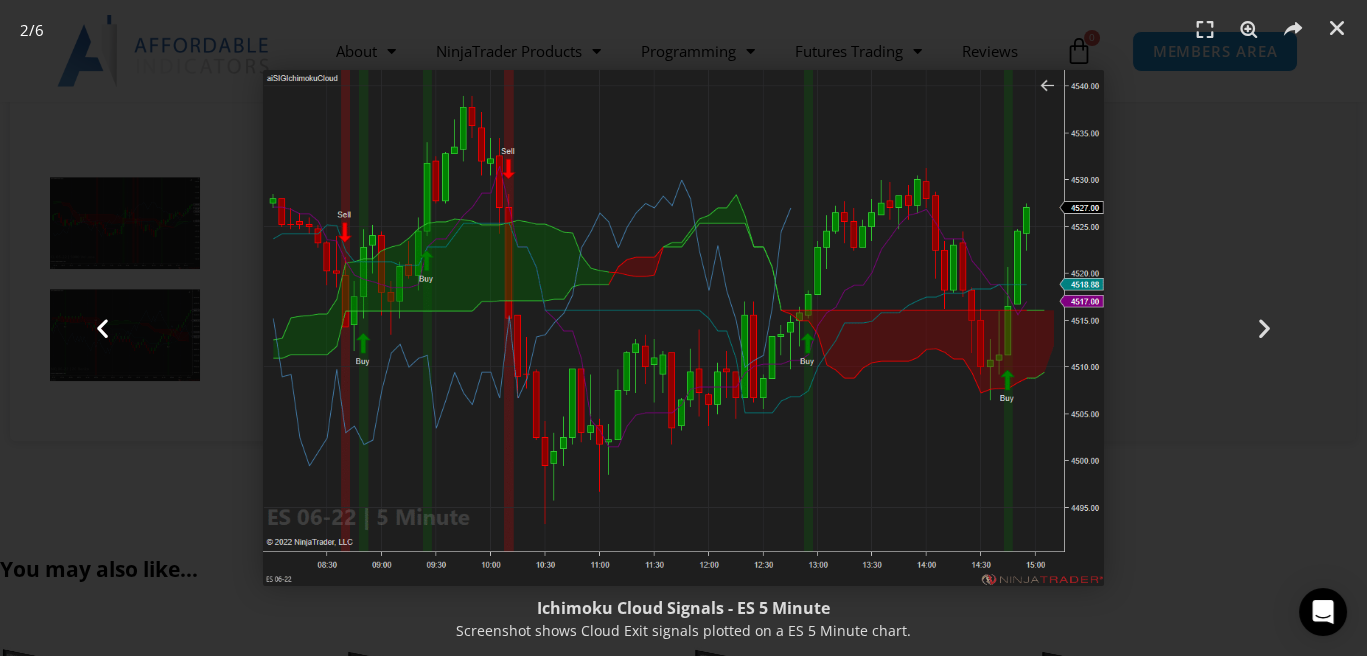click on "Previous" at bounding box center (102, 328) 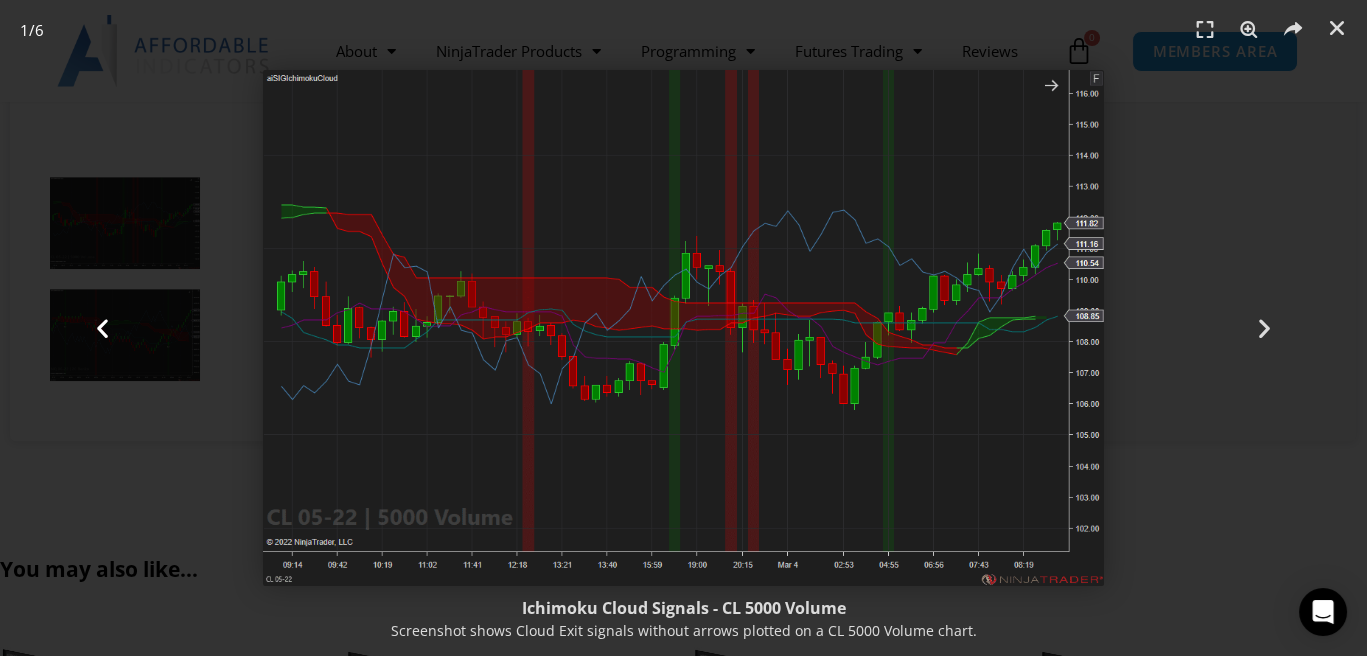 click on "Previous" at bounding box center [102, 328] 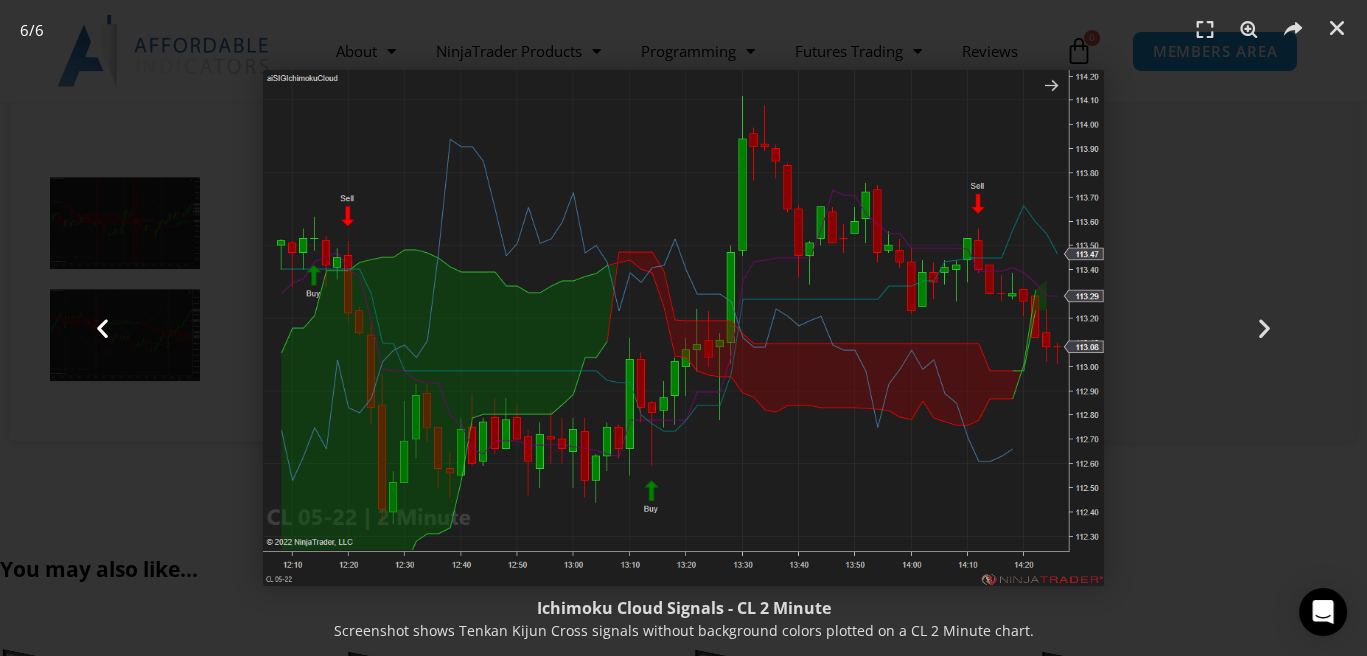 click on "Previous" at bounding box center (102, 328) 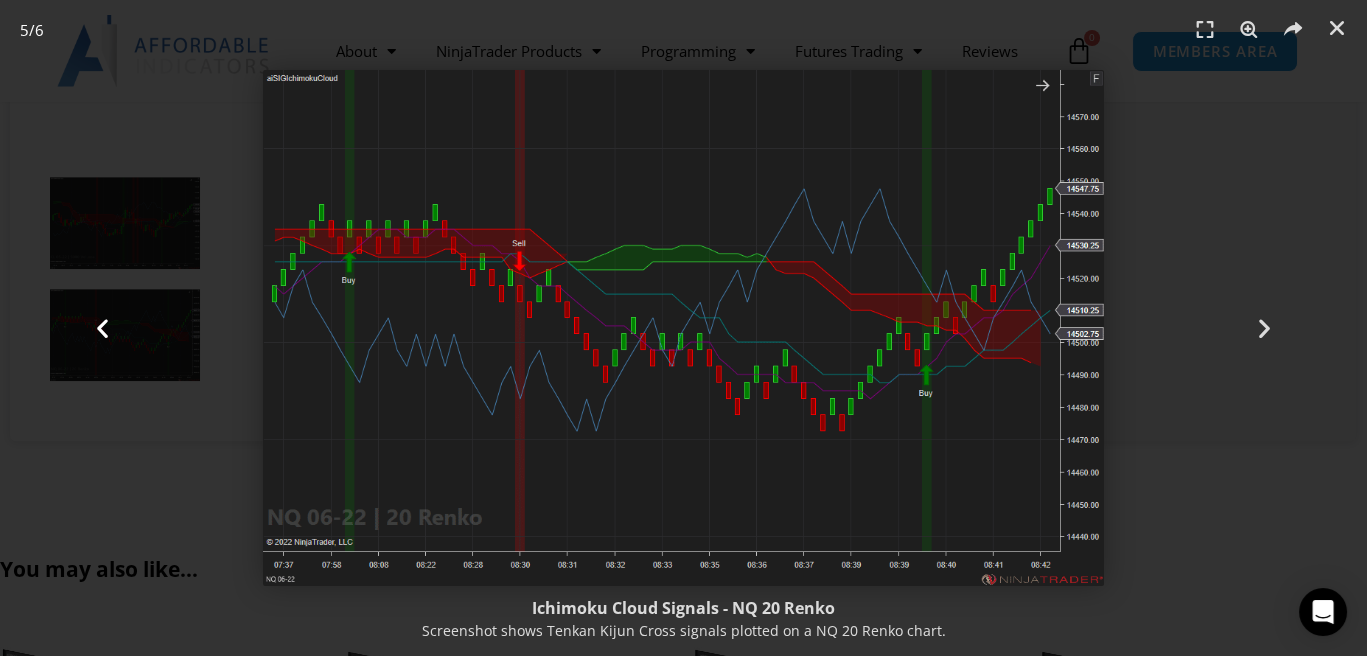 click on "Previous" at bounding box center [102, 328] 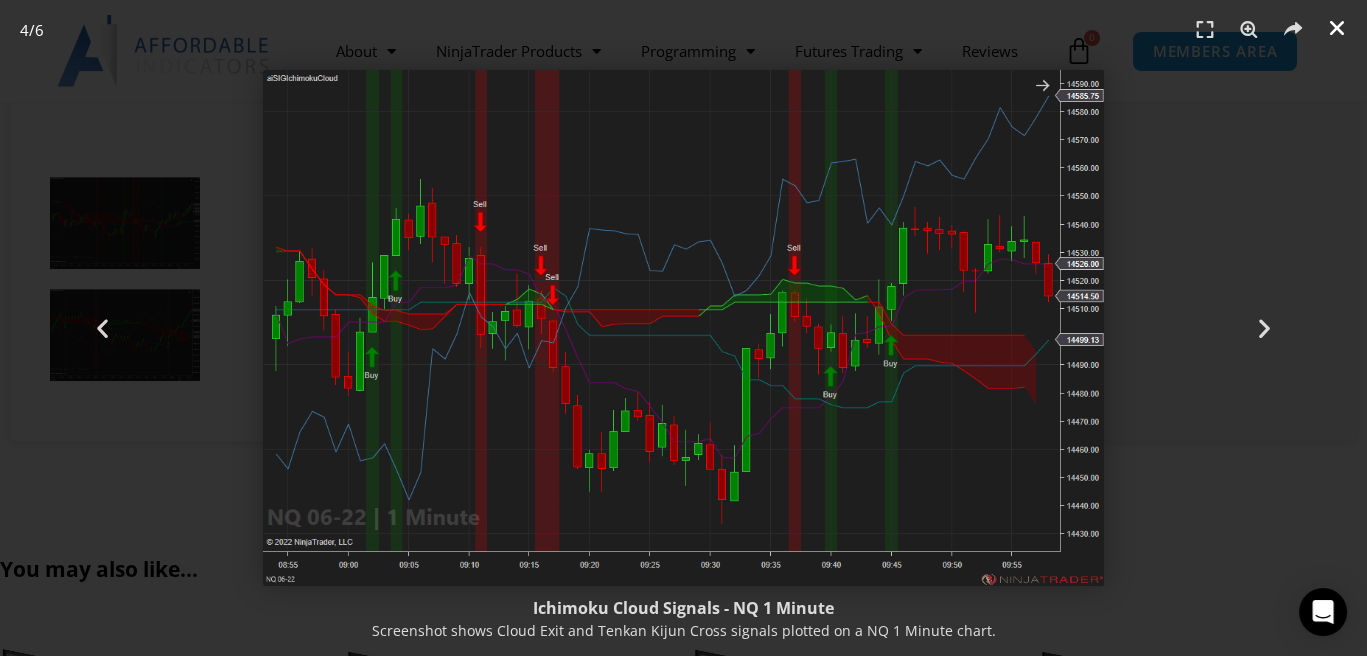 click at bounding box center (1337, 28) 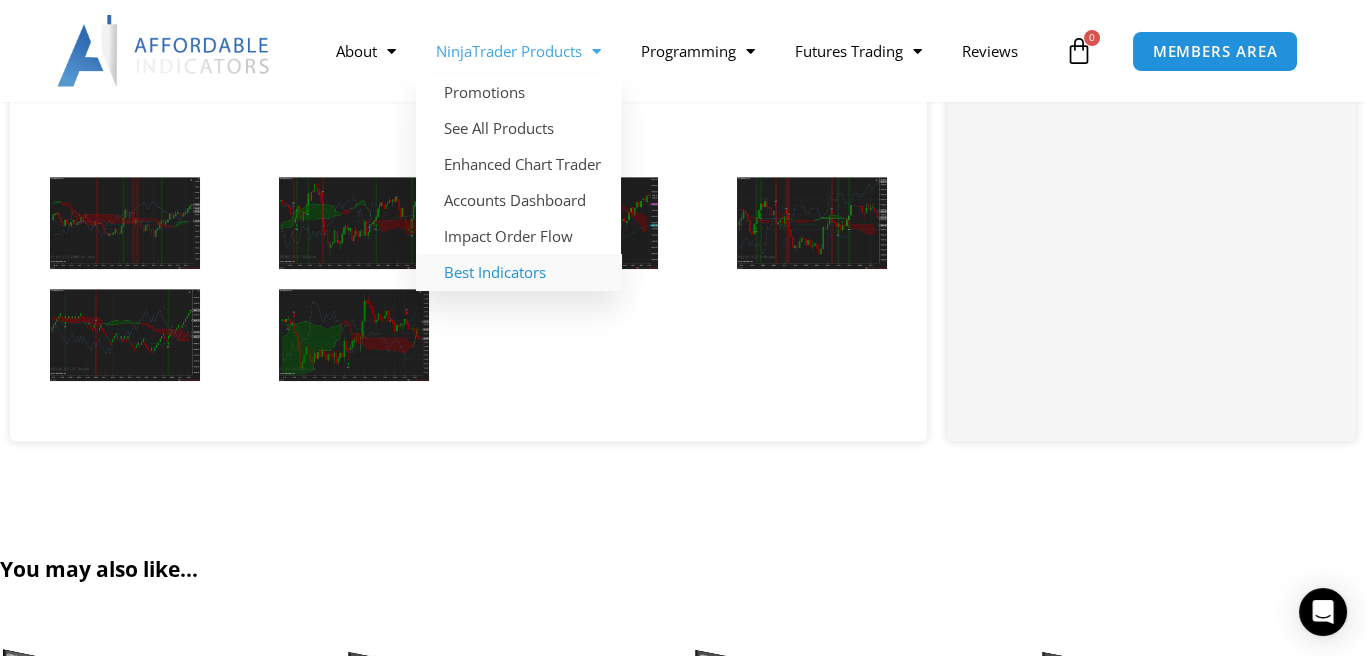 click on "Best Indicators" 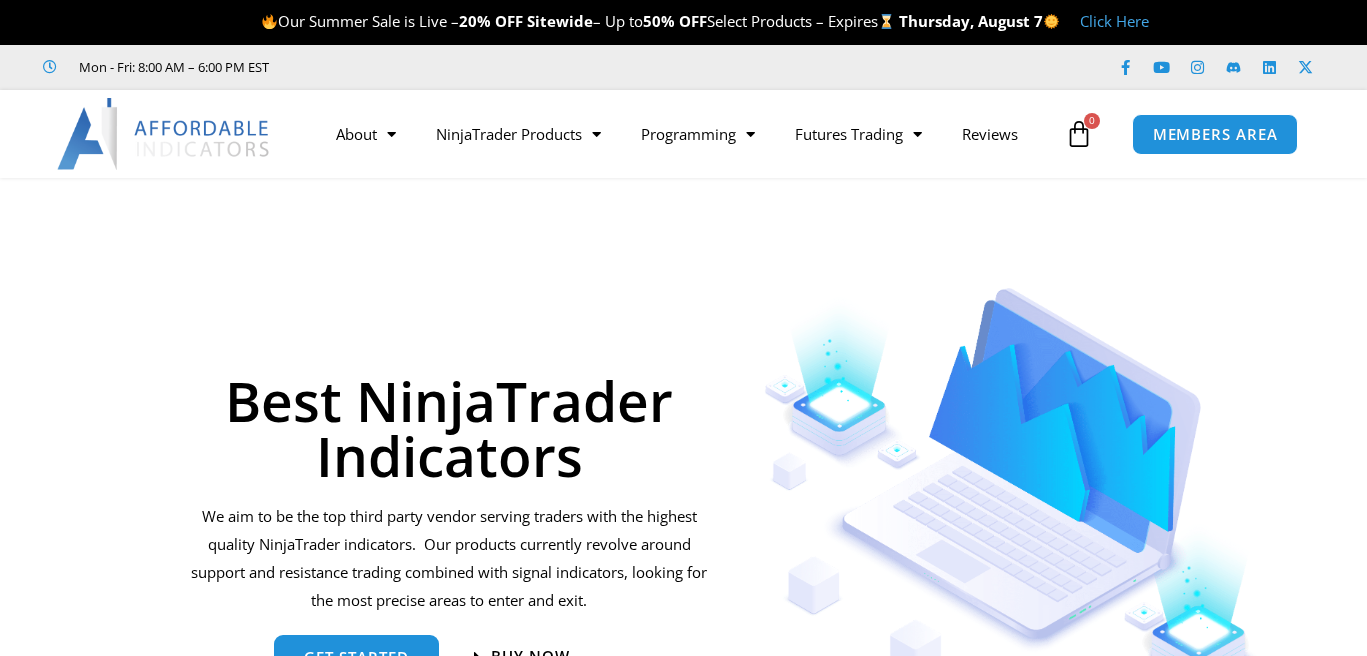 scroll, scrollTop: 0, scrollLeft: 0, axis: both 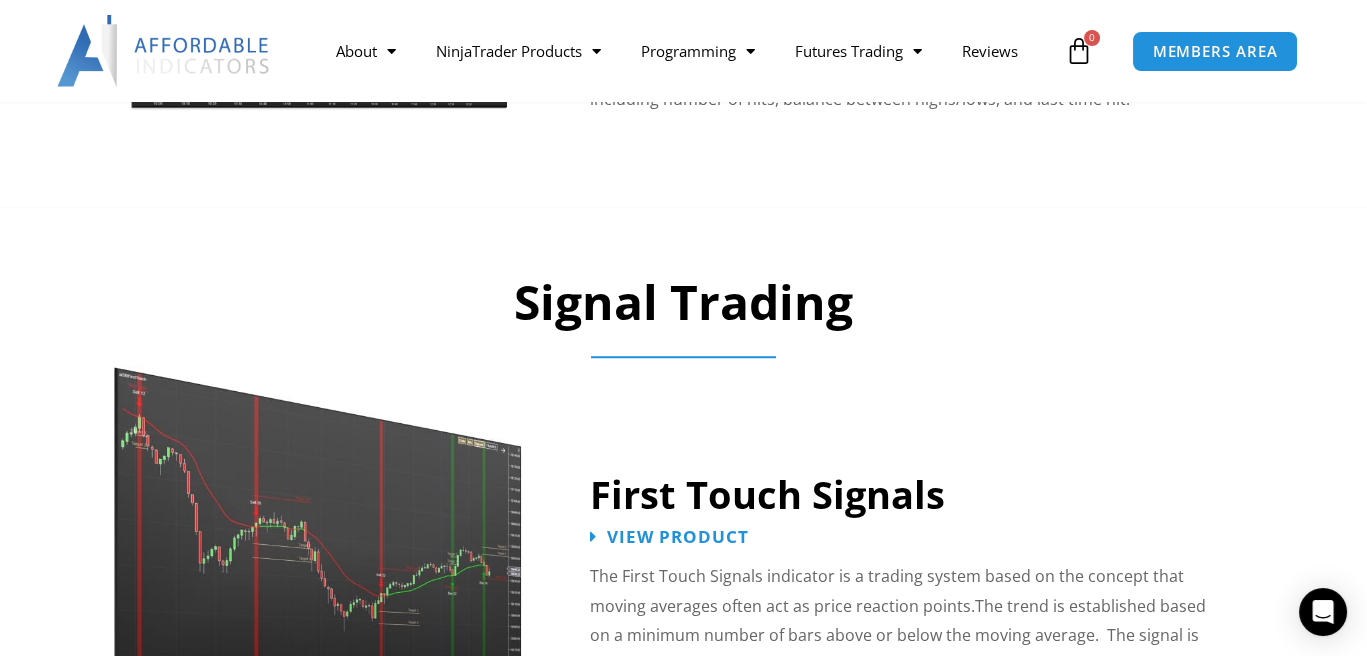 click at bounding box center (319, 502) 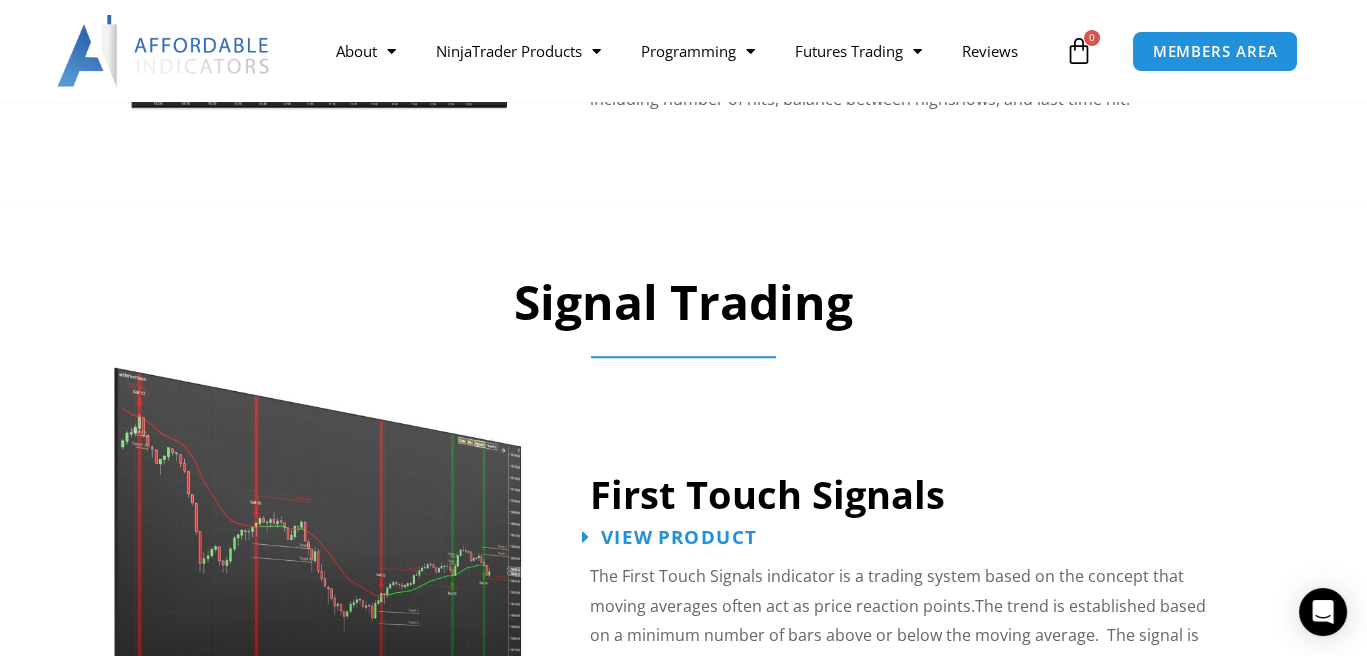 click on "View Product" at bounding box center (679, 536) 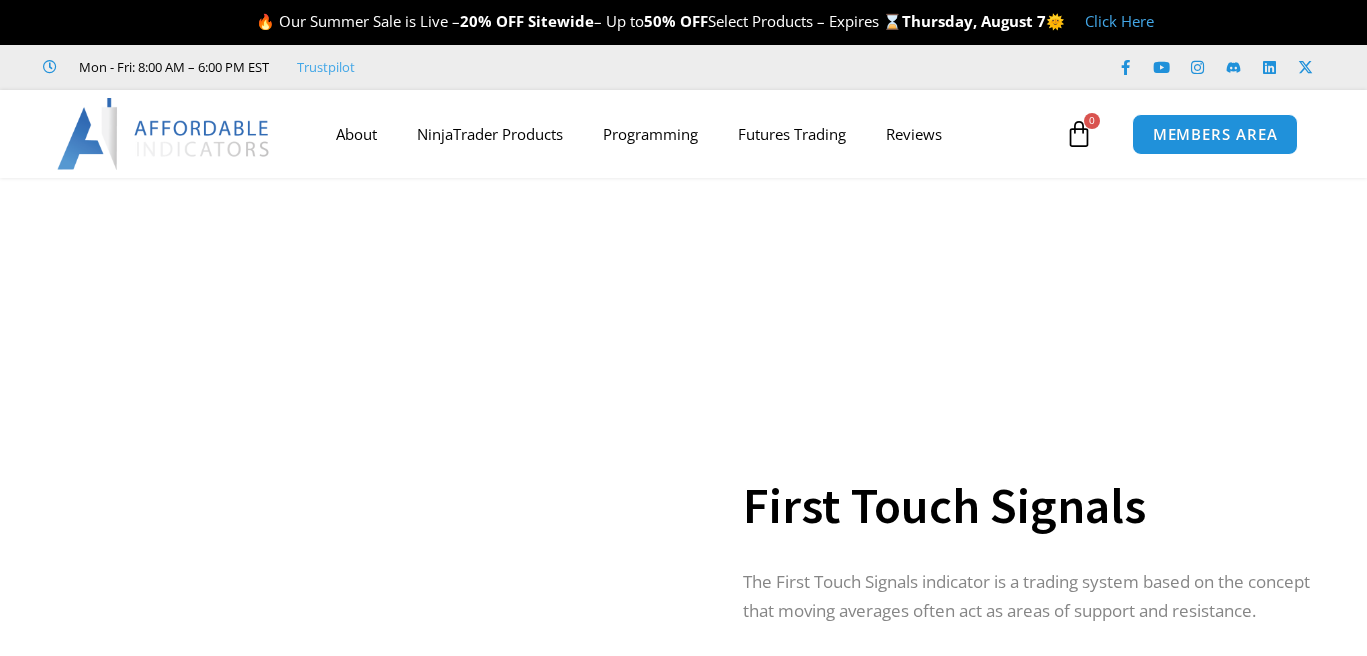 scroll, scrollTop: 0, scrollLeft: 0, axis: both 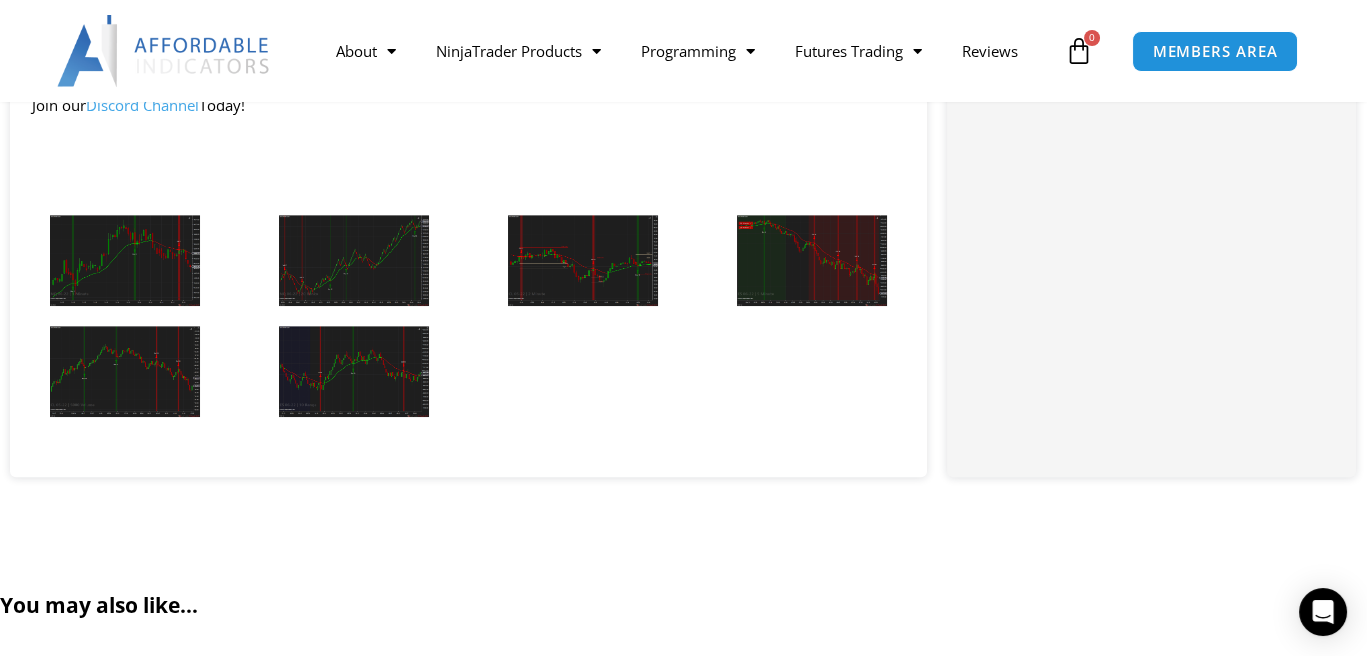 click at bounding box center [125, 260] 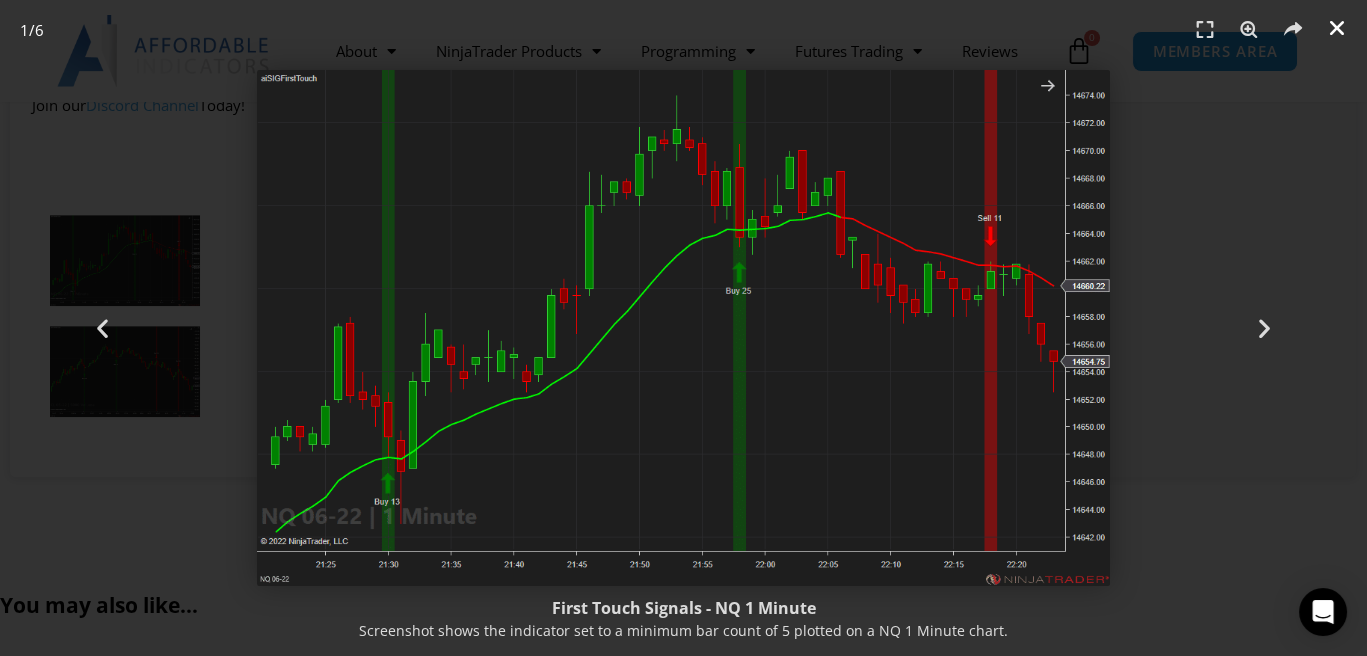 click at bounding box center (1337, 28) 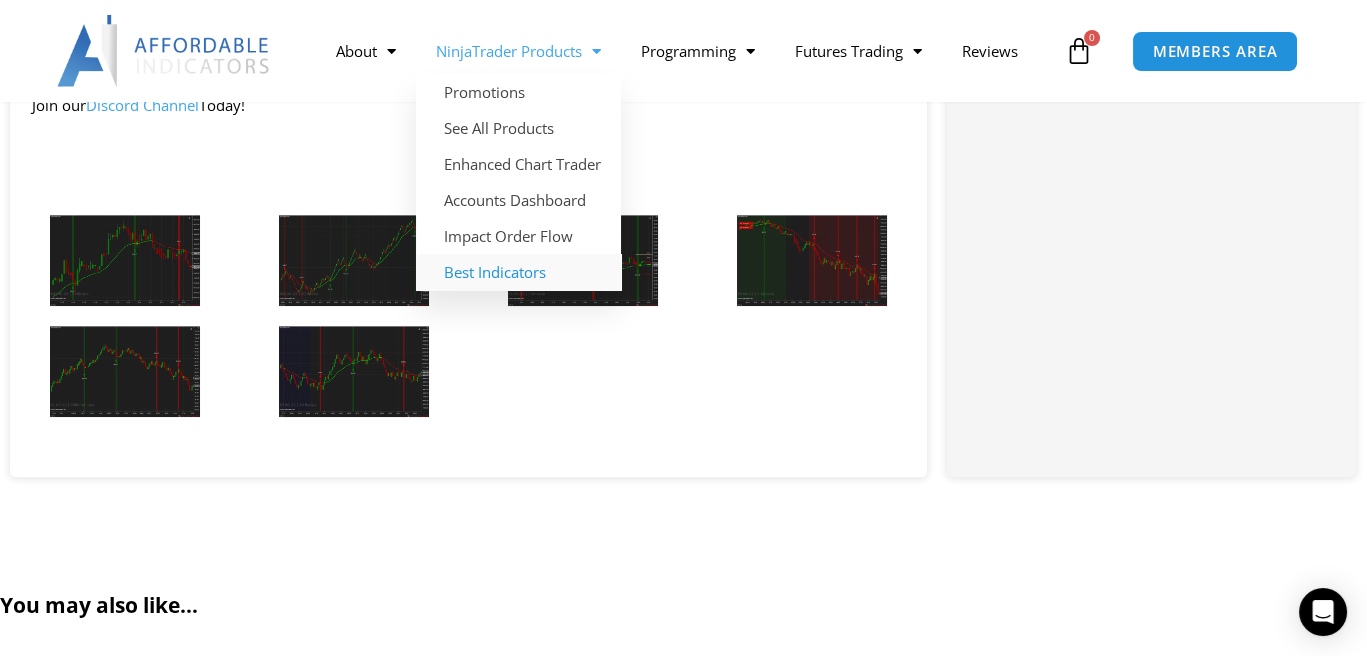 click on "Best Indicators" 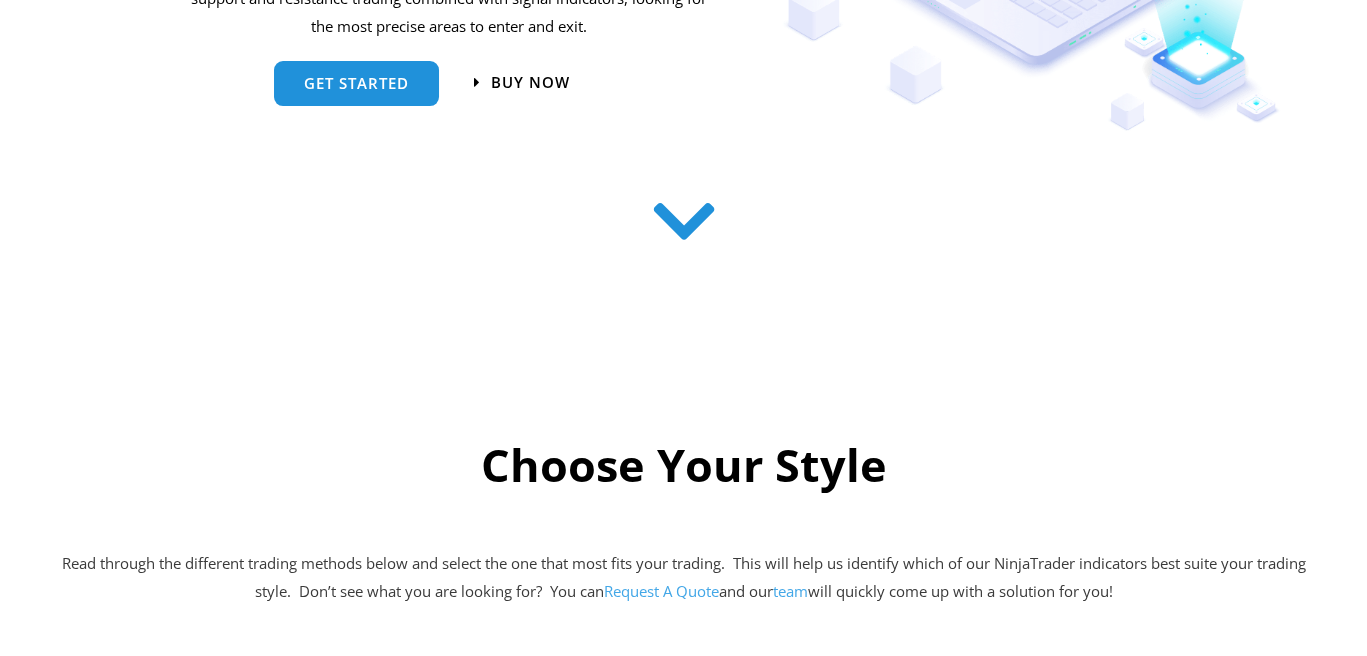 scroll, scrollTop: 0, scrollLeft: 0, axis: both 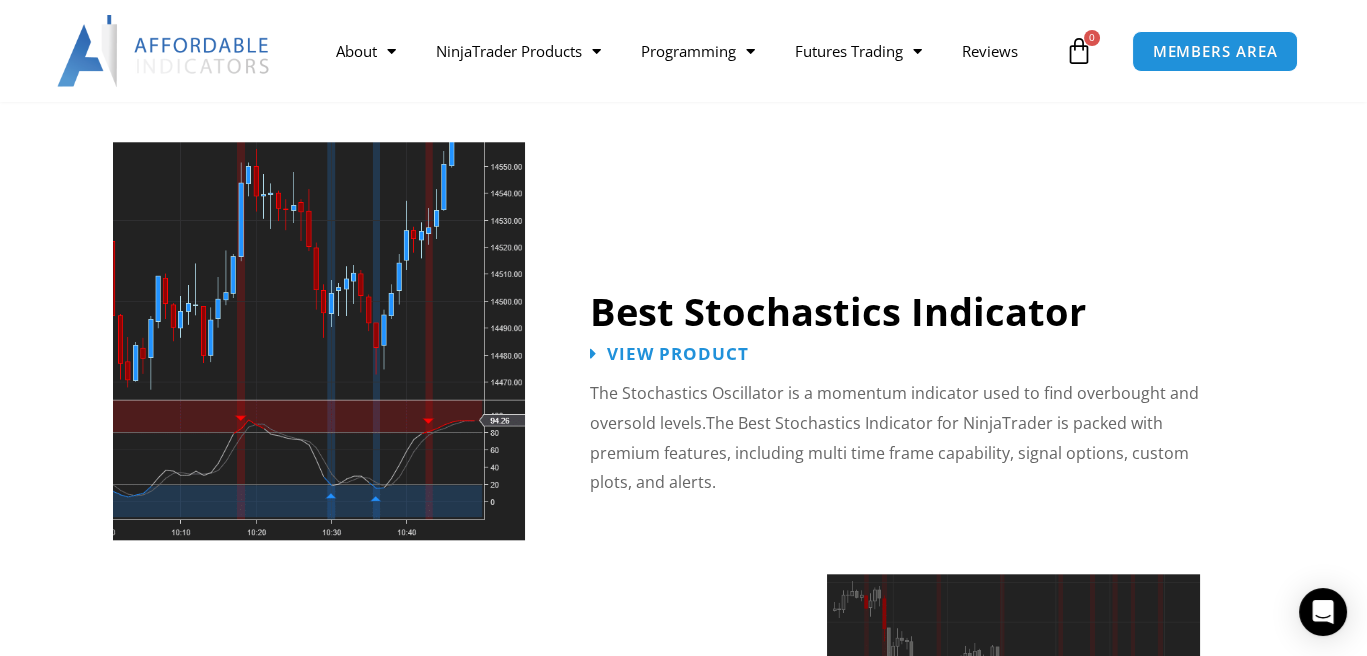 click at bounding box center [319, 341] 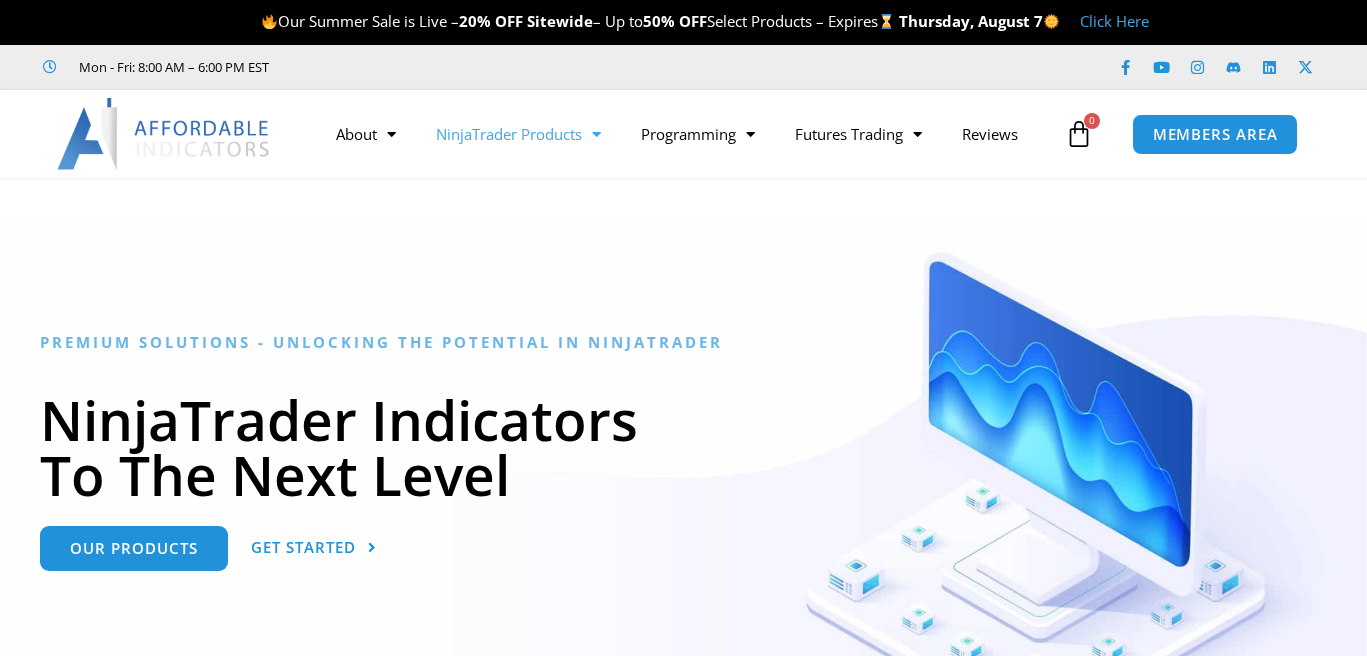scroll, scrollTop: 0, scrollLeft: 0, axis: both 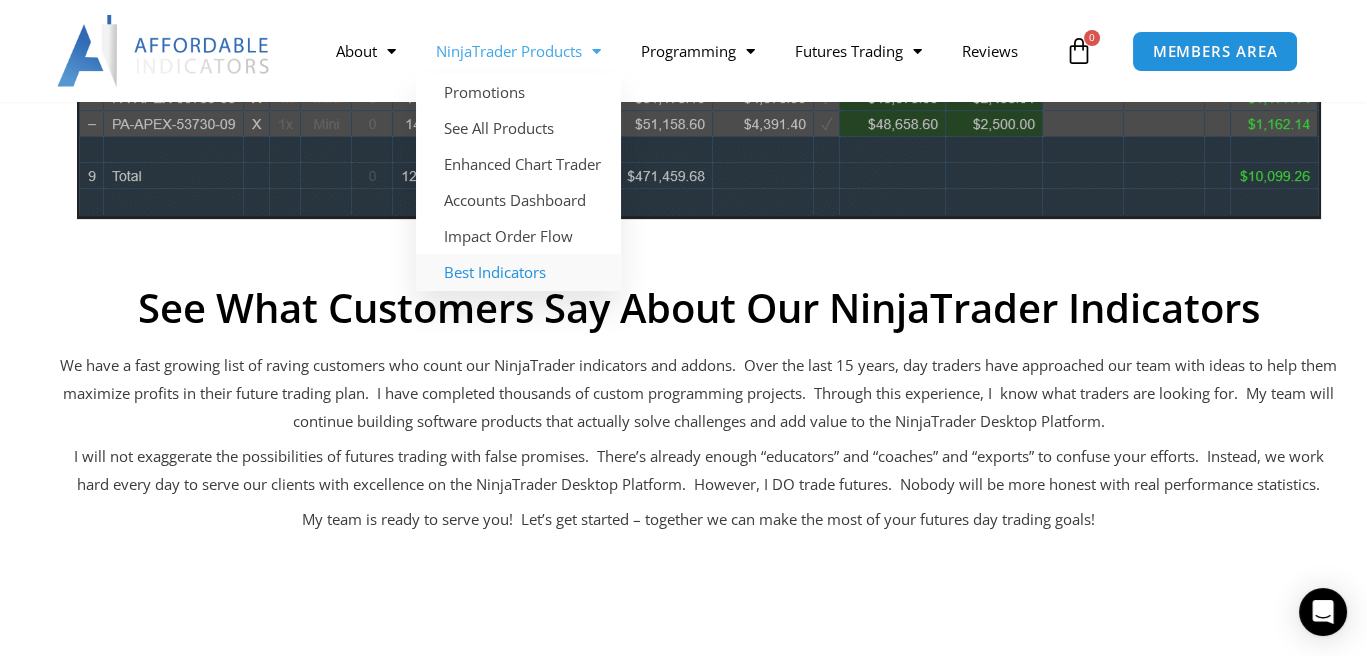 click on "Best Indicators" 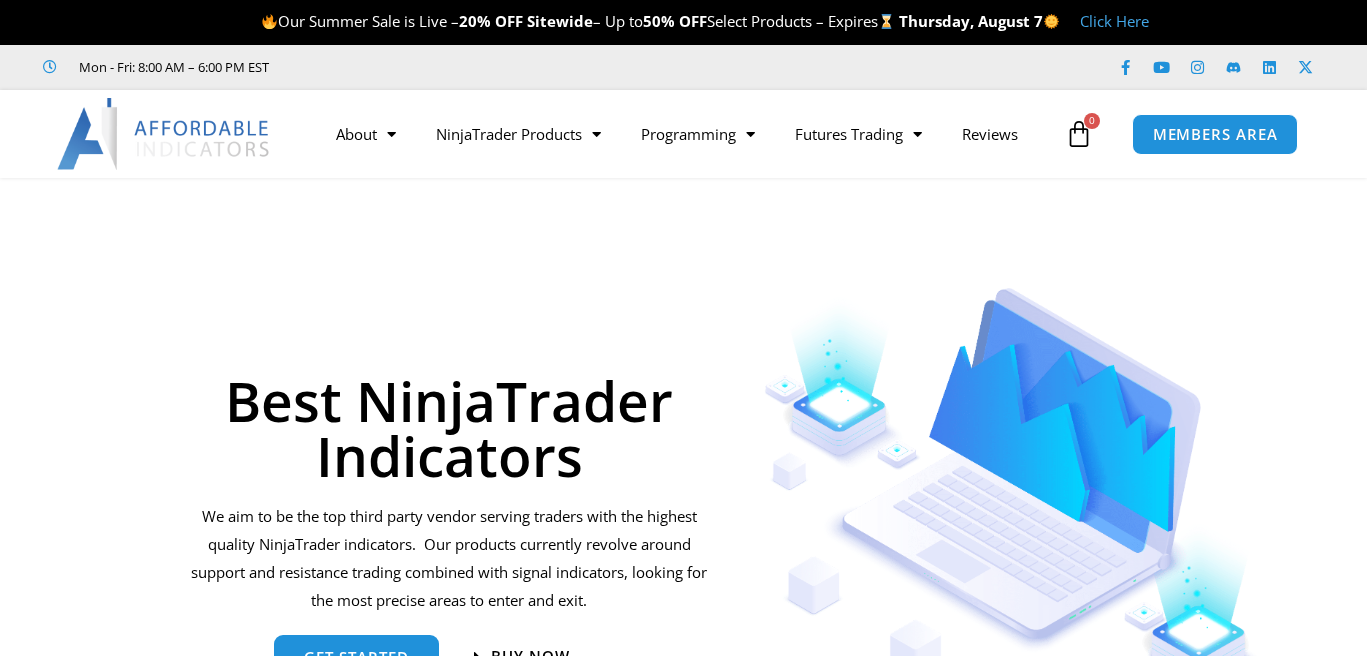 scroll, scrollTop: 574, scrollLeft: 0, axis: vertical 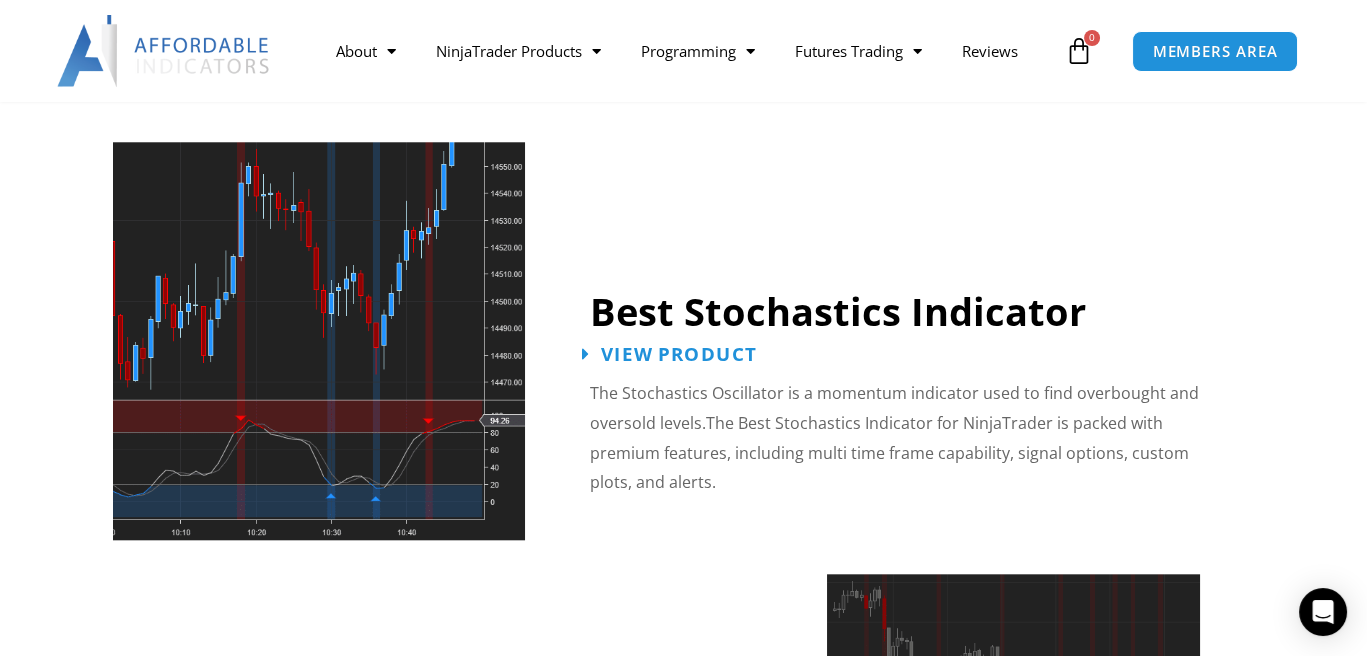 click on "View Product" at bounding box center (679, 353) 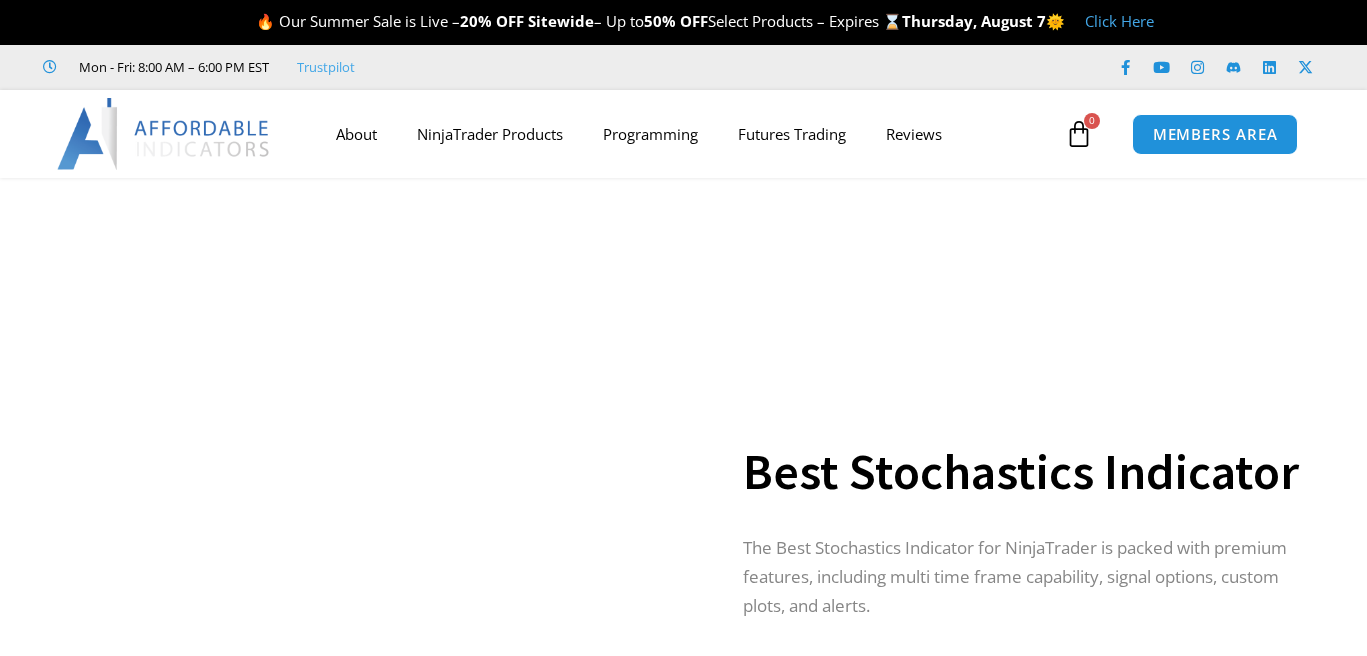 scroll, scrollTop: 0, scrollLeft: 0, axis: both 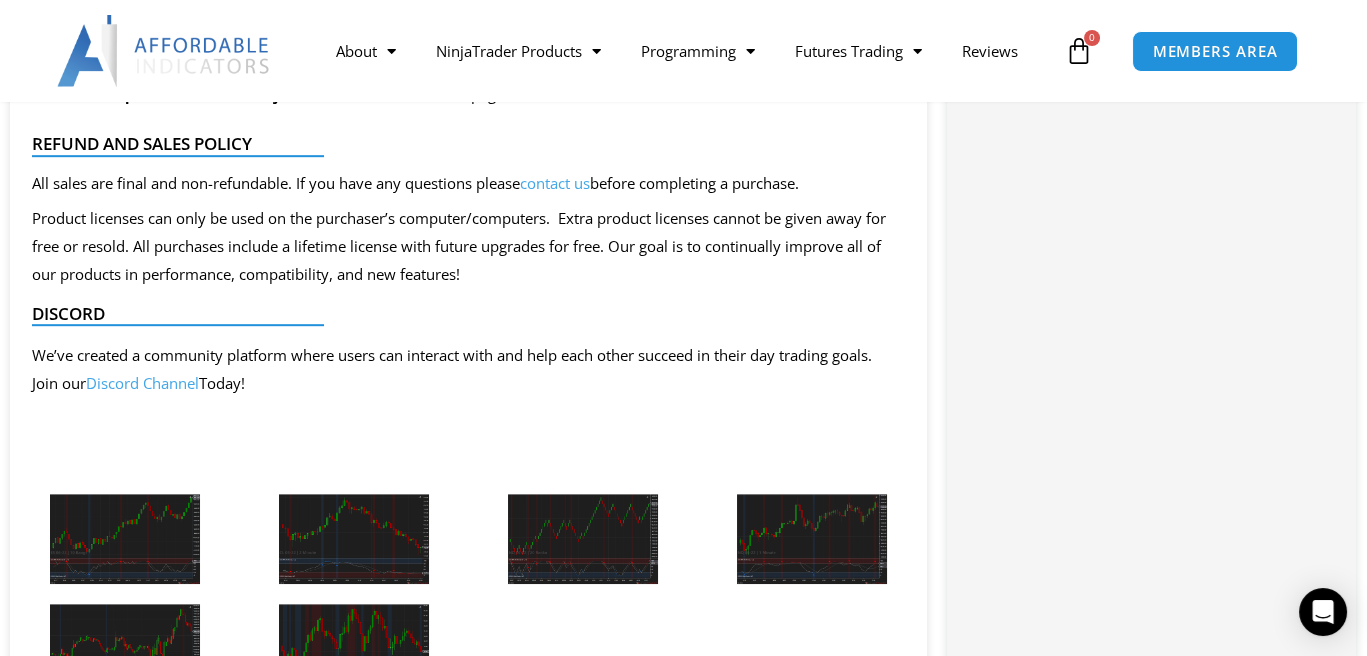 click at bounding box center (125, 539) 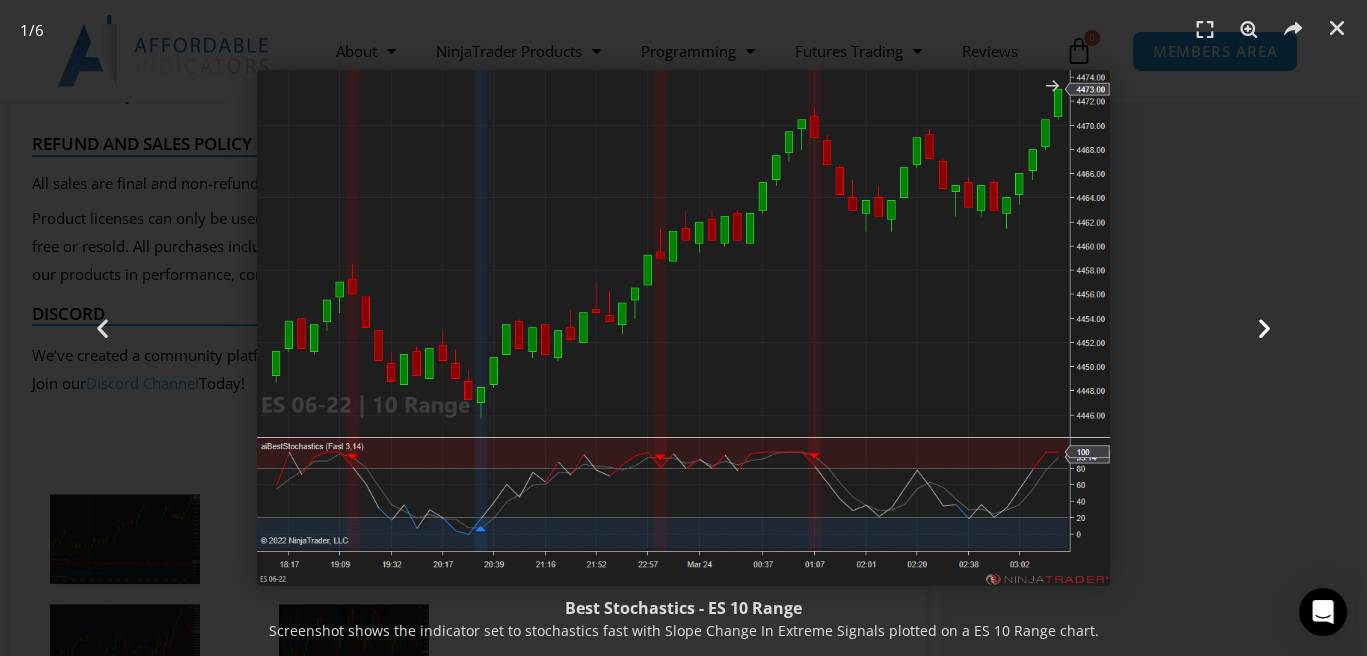 click at bounding box center [1264, 328] 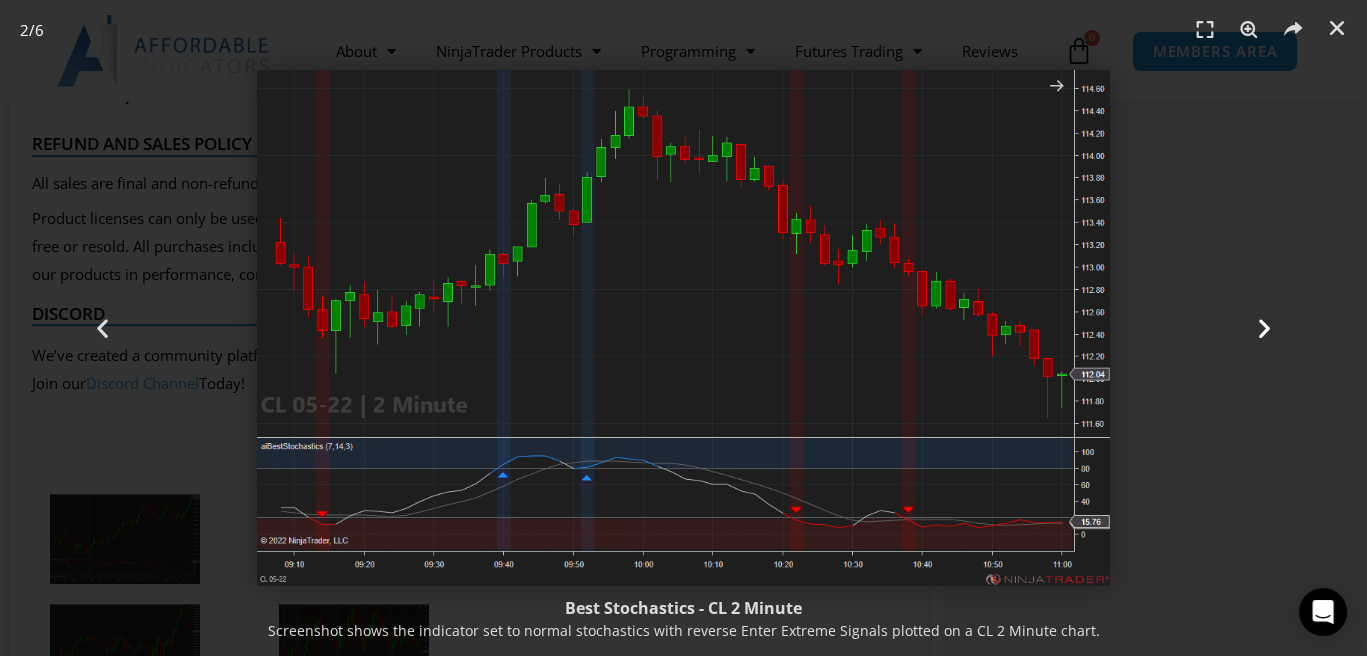 click at bounding box center (1264, 328) 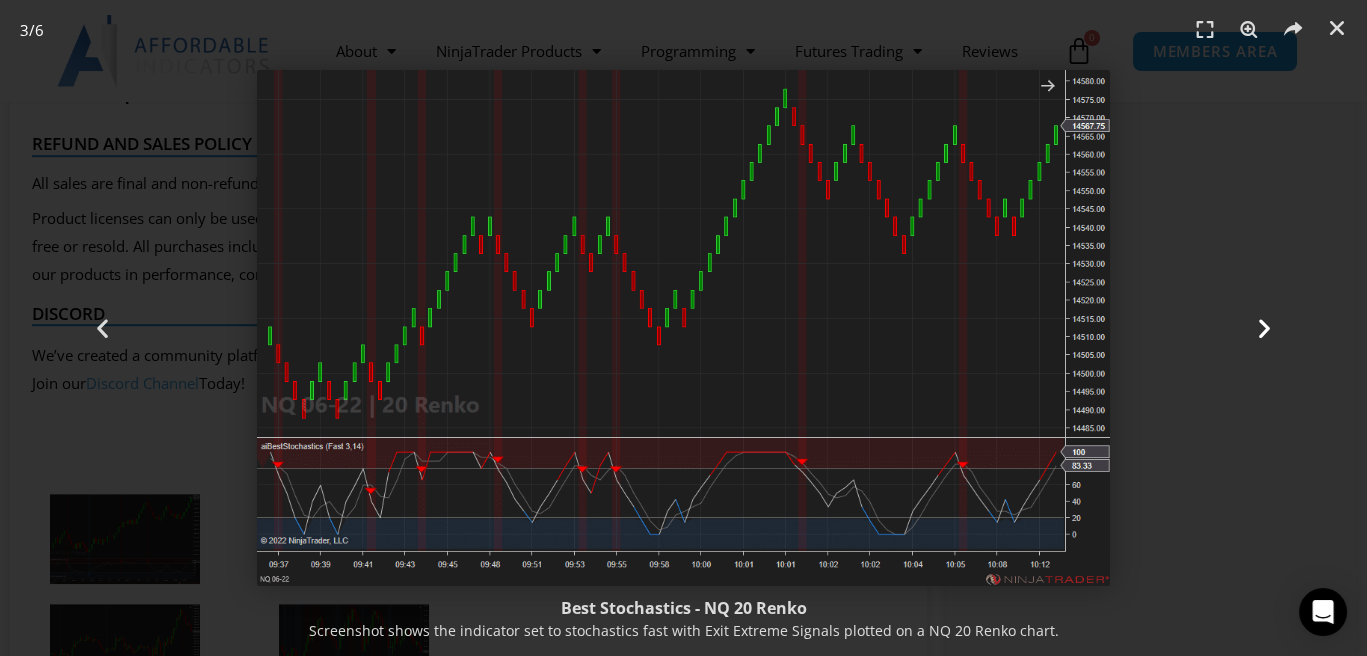 click at bounding box center [1264, 328] 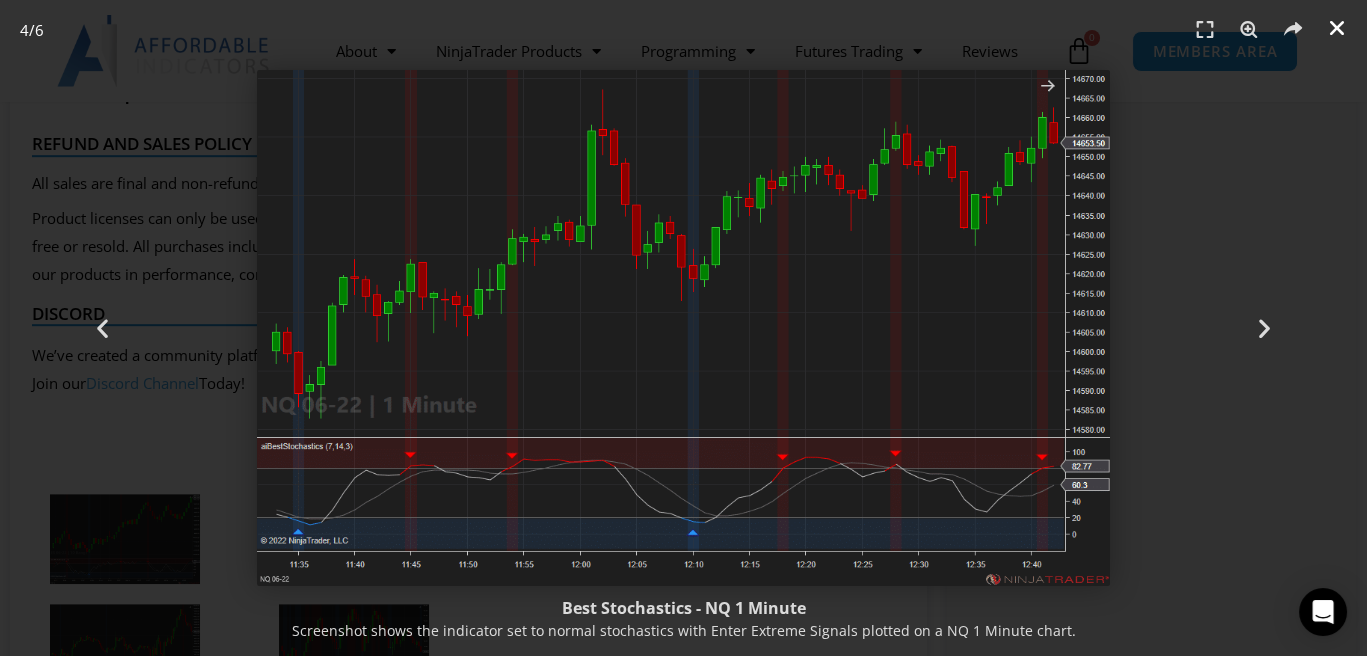 click at bounding box center [1337, 28] 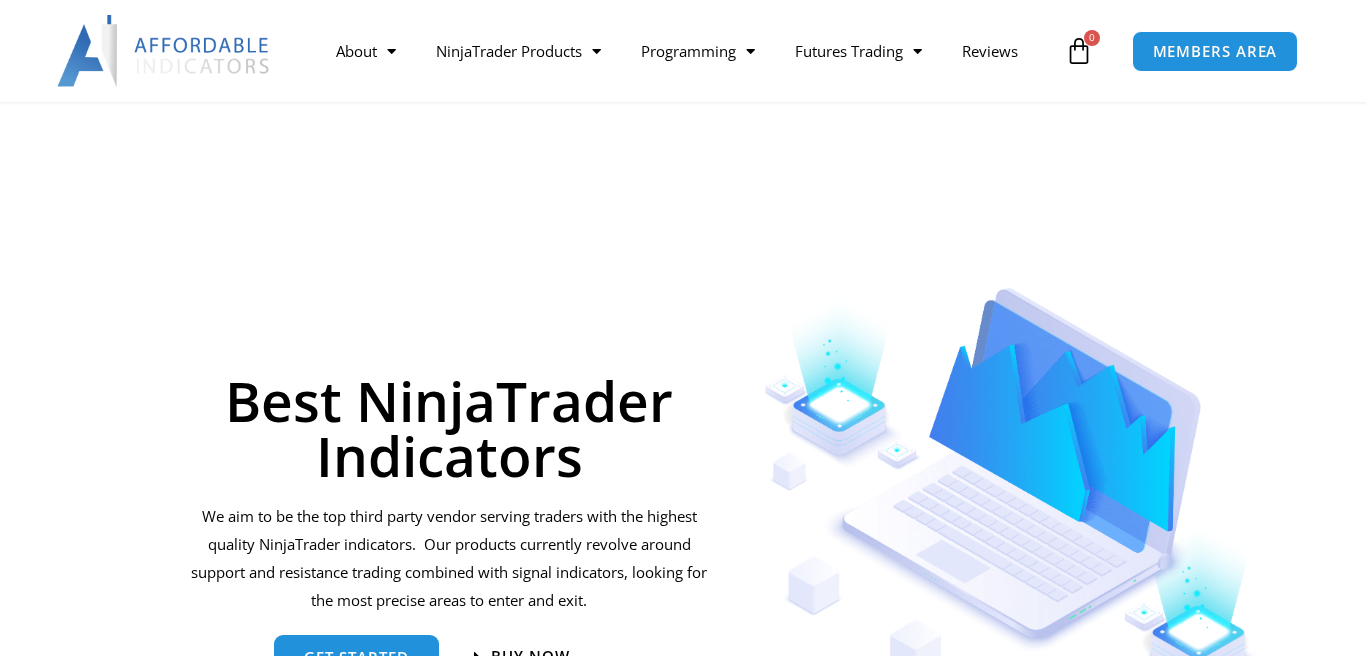 scroll, scrollTop: 4018, scrollLeft: 0, axis: vertical 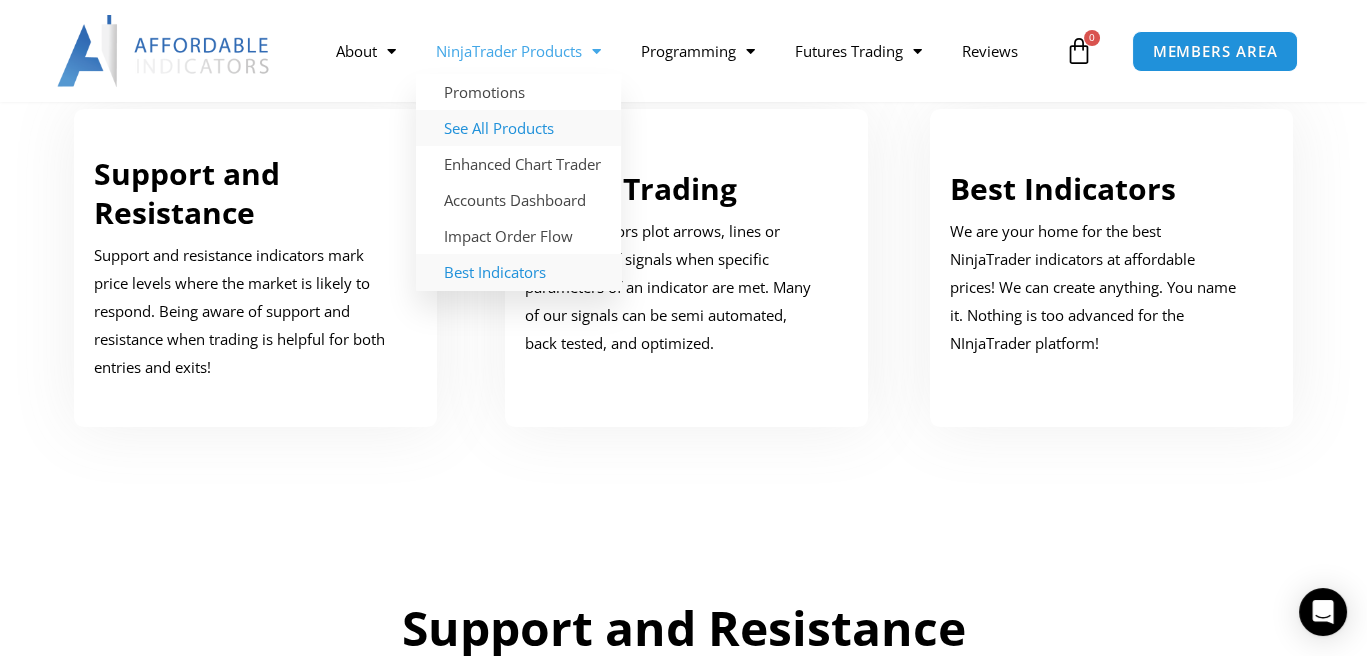 click on "See All Products" 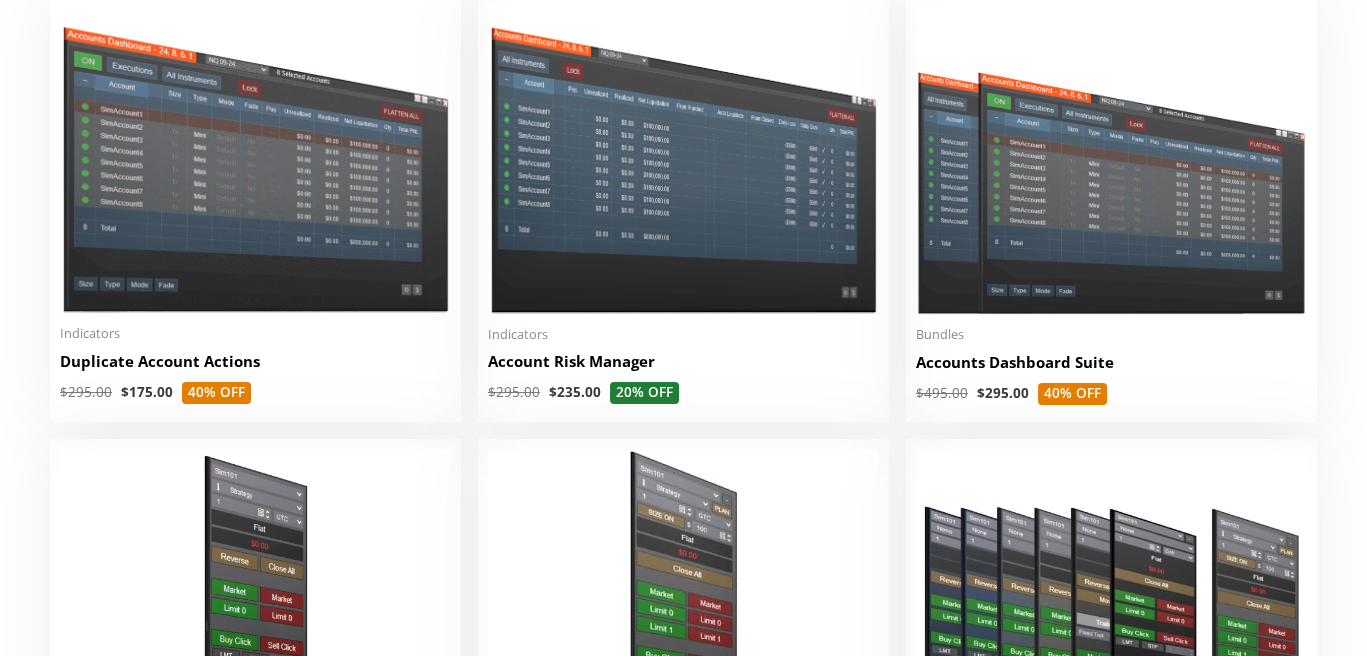 click on "Skip to content
Our Summer Sale is Live –  20% OFF   Sitewide  – Up to  50% OFF  Select Products – Expires    [DAY], [MONTH] [NUMBER]        Click Here
Mon - Fri: 8:00 AM – 6:00 PM EST
Facebook-f
Youtube
Instagram
Linkedin
X-twitter
Facebook-f
Youtube" at bounding box center (683, 2569) 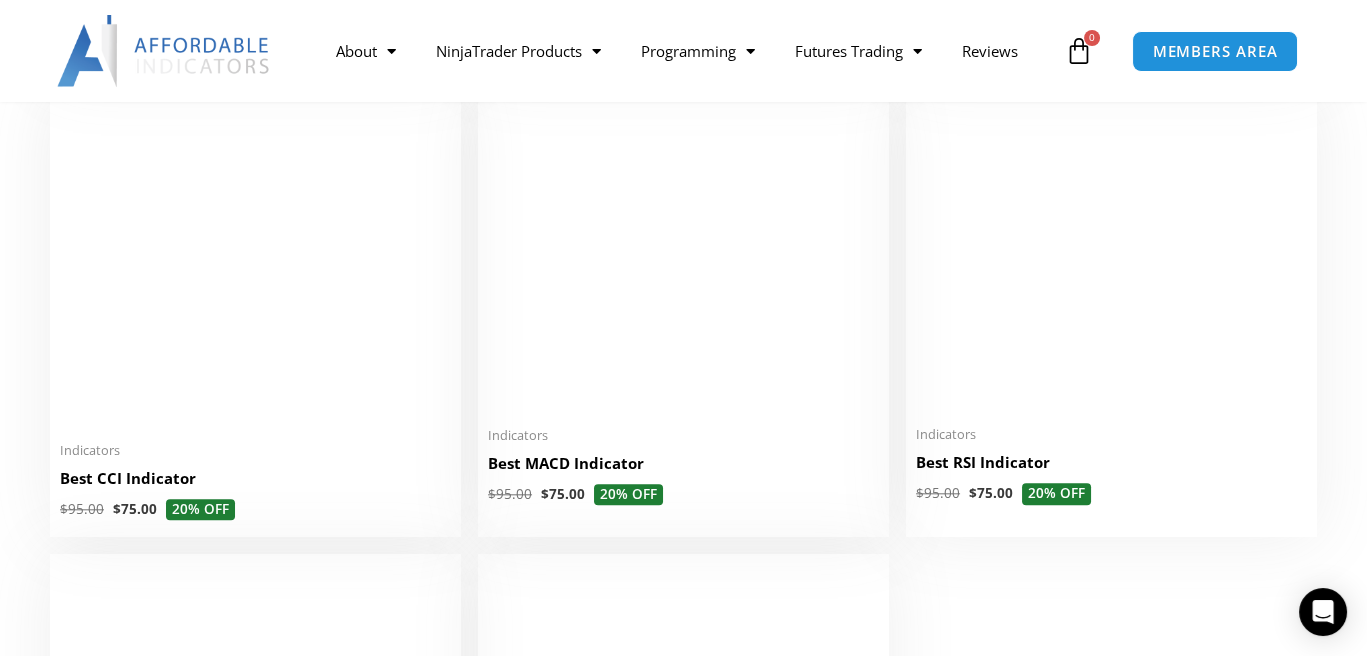 scroll, scrollTop: 5358, scrollLeft: 0, axis: vertical 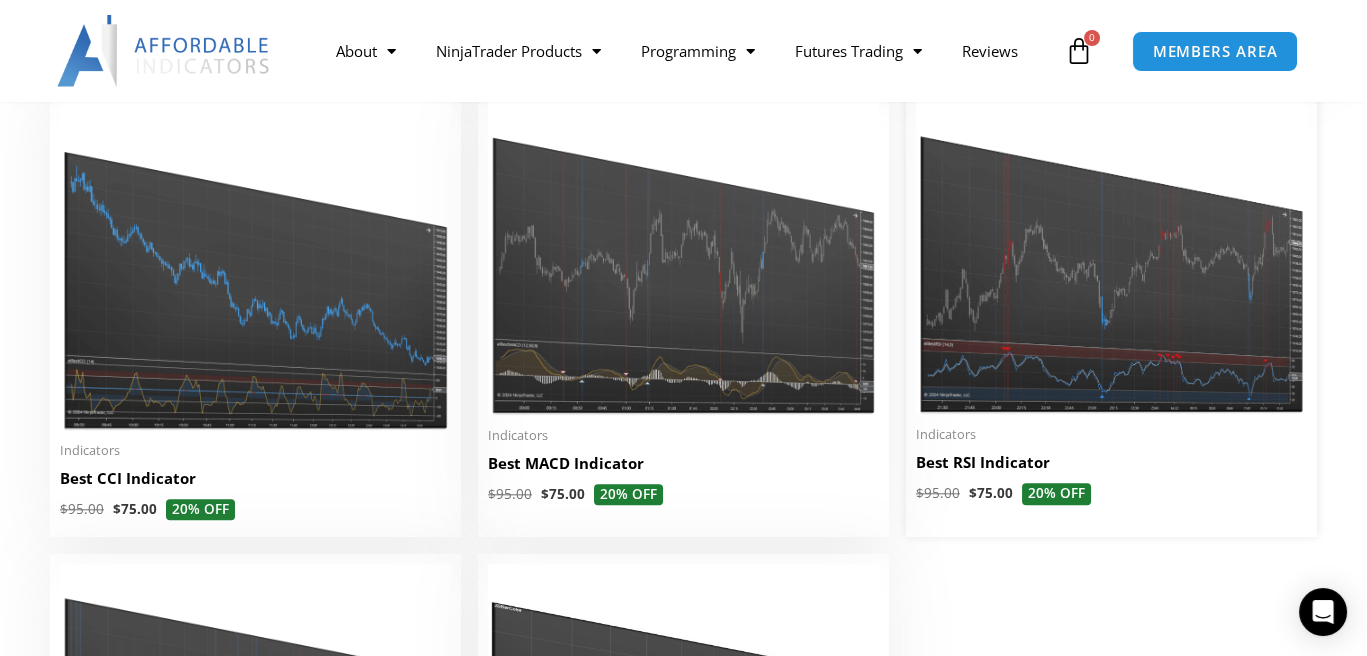 click at bounding box center (1111, 257) 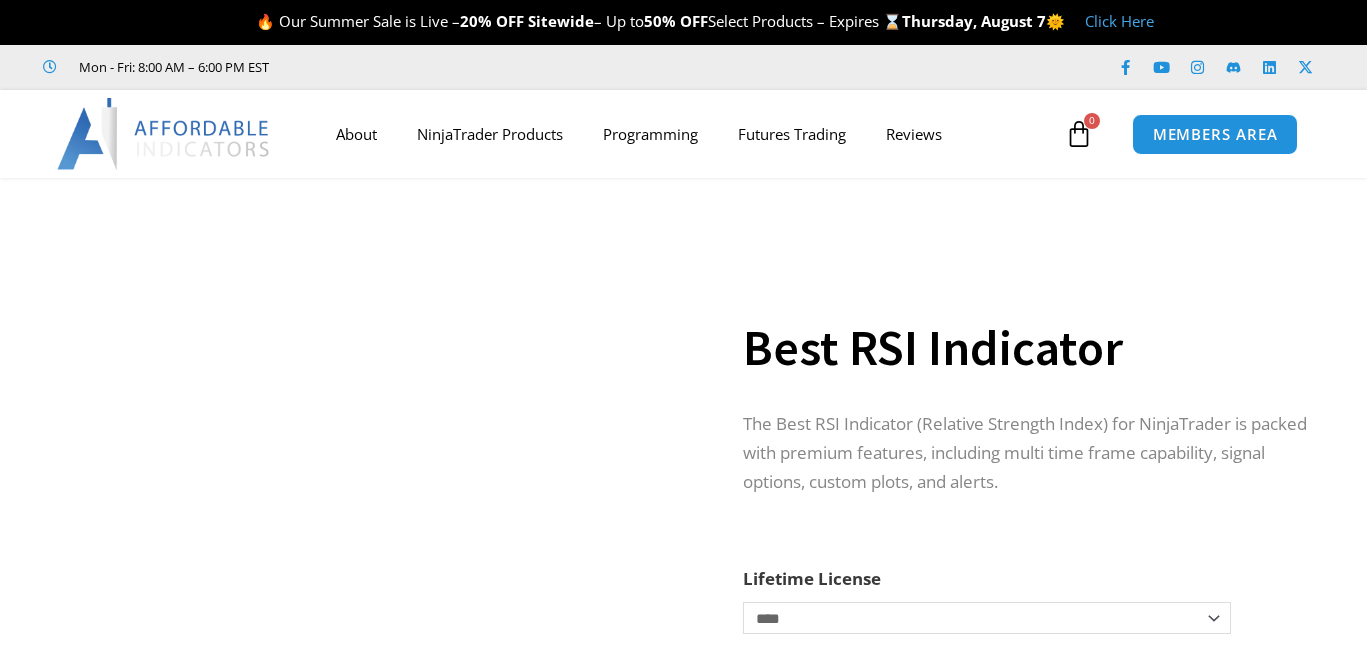 scroll, scrollTop: 0, scrollLeft: 0, axis: both 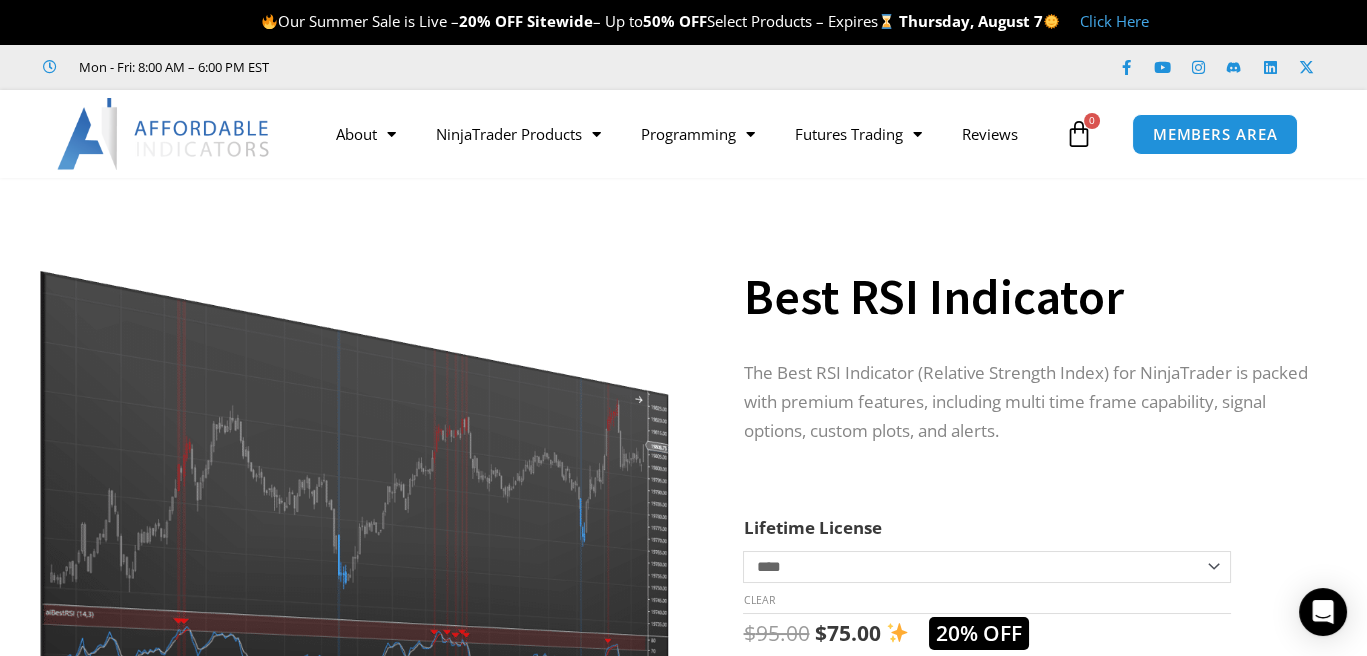 click at bounding box center (354, 470) 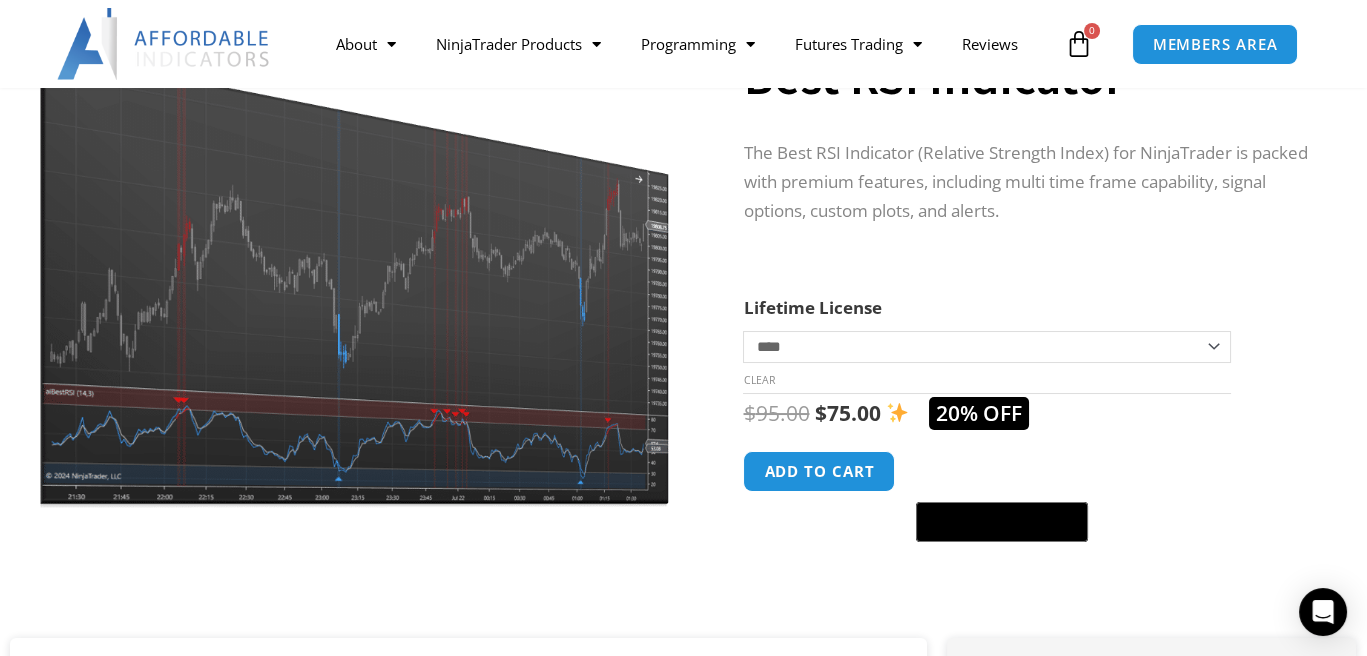 scroll, scrollTop: 215, scrollLeft: 0, axis: vertical 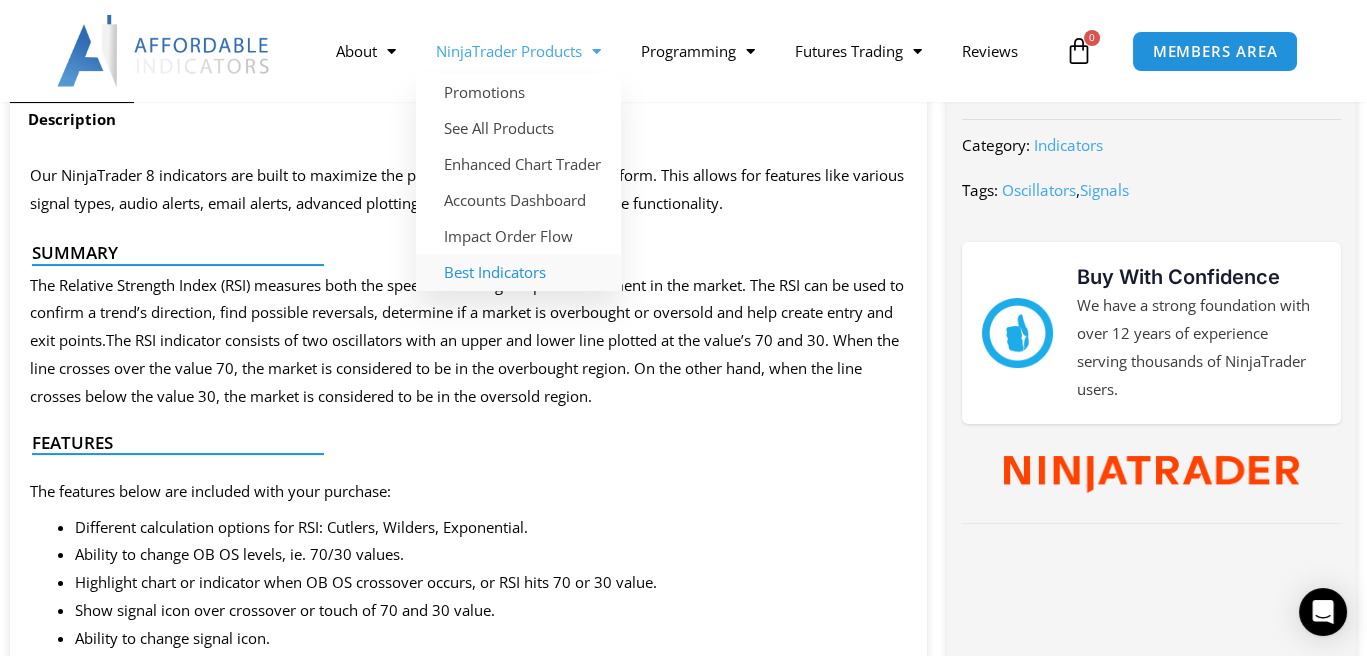 click on "Best Indicators" 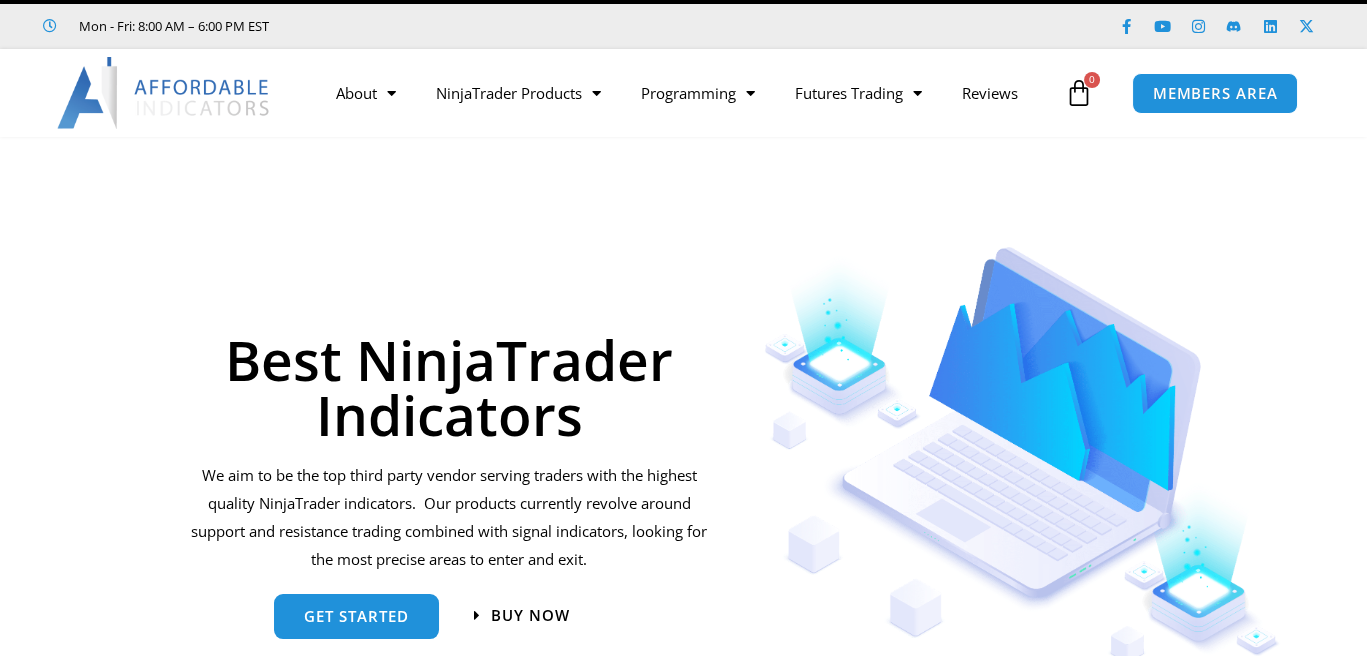 scroll, scrollTop: 0, scrollLeft: 0, axis: both 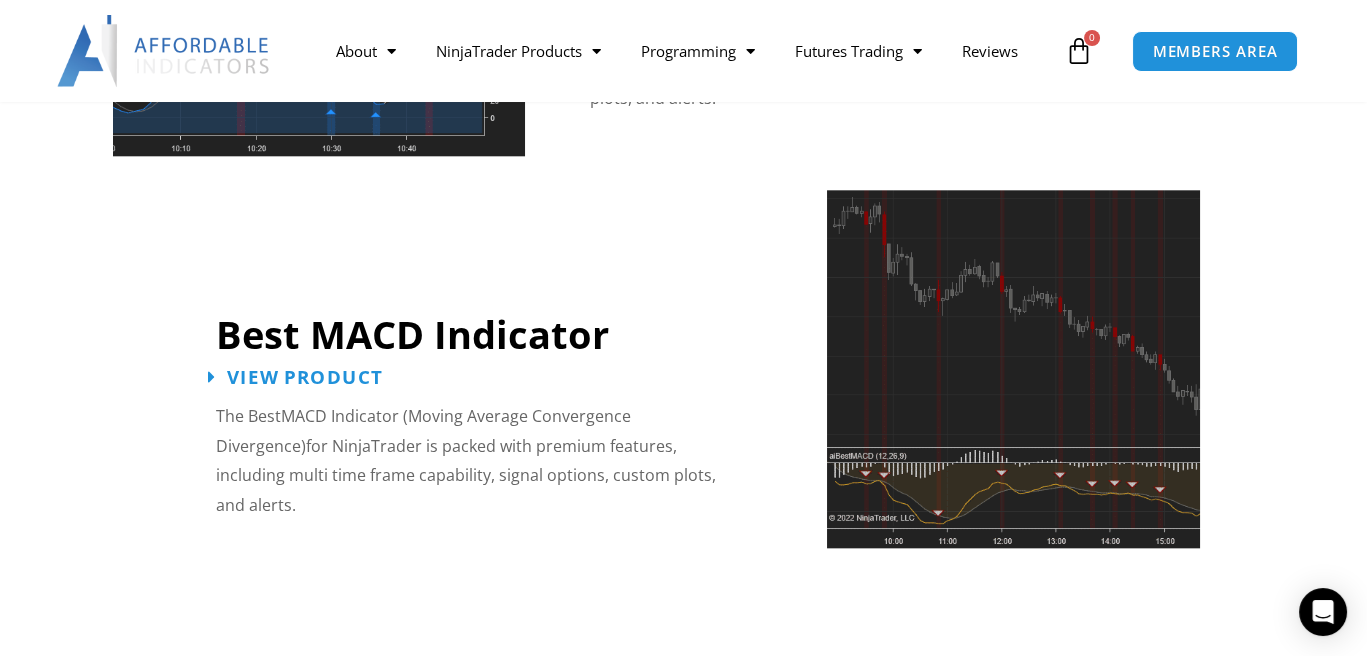 click on "View Product" at bounding box center [305, 376] 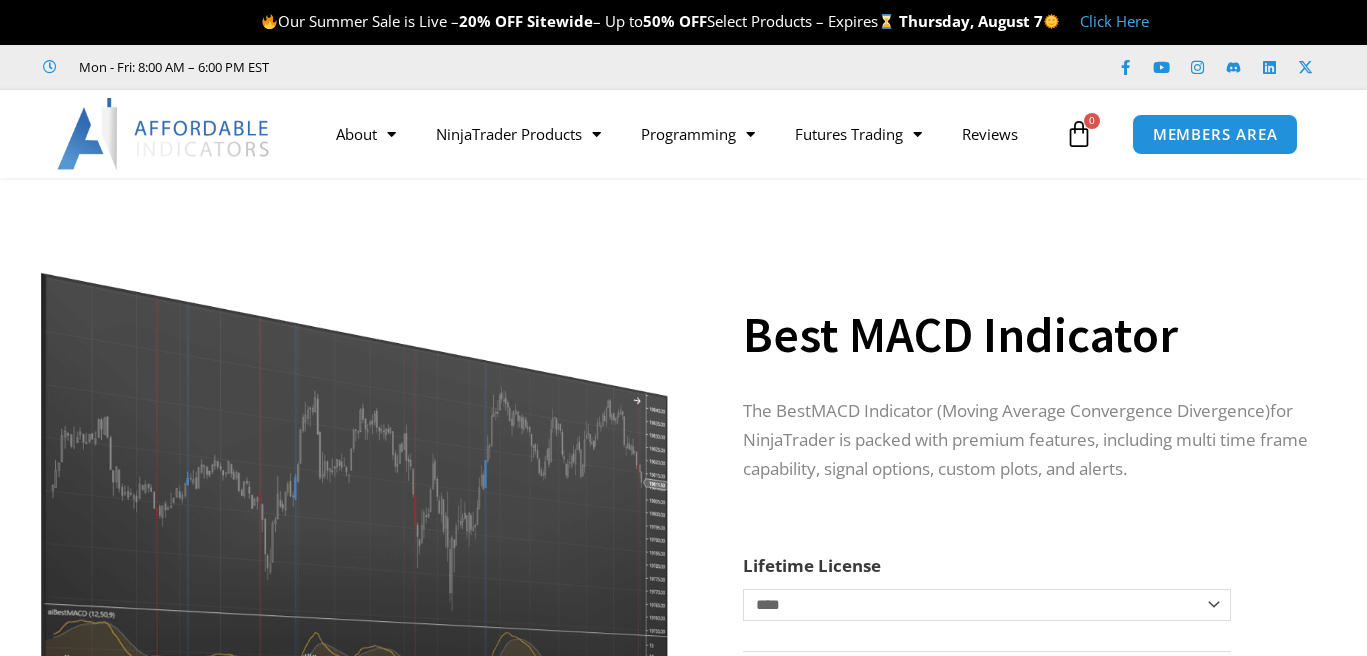 scroll, scrollTop: 0, scrollLeft: 0, axis: both 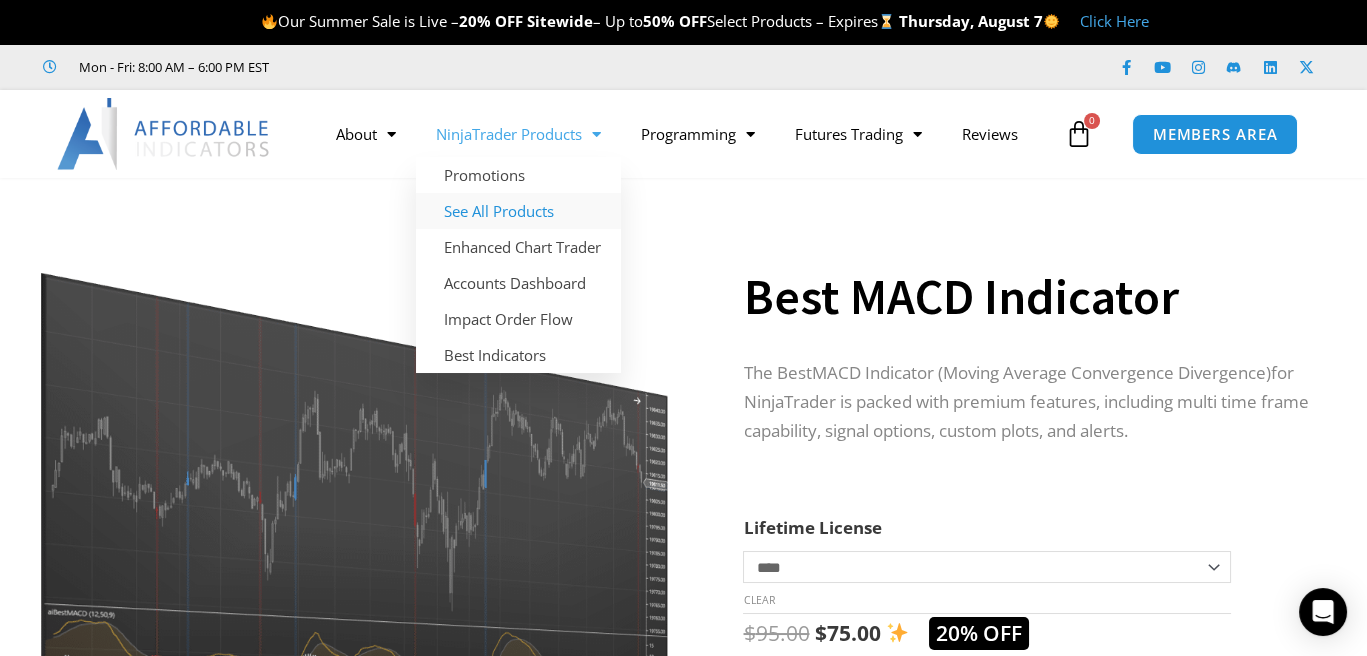 click on "See All Products" 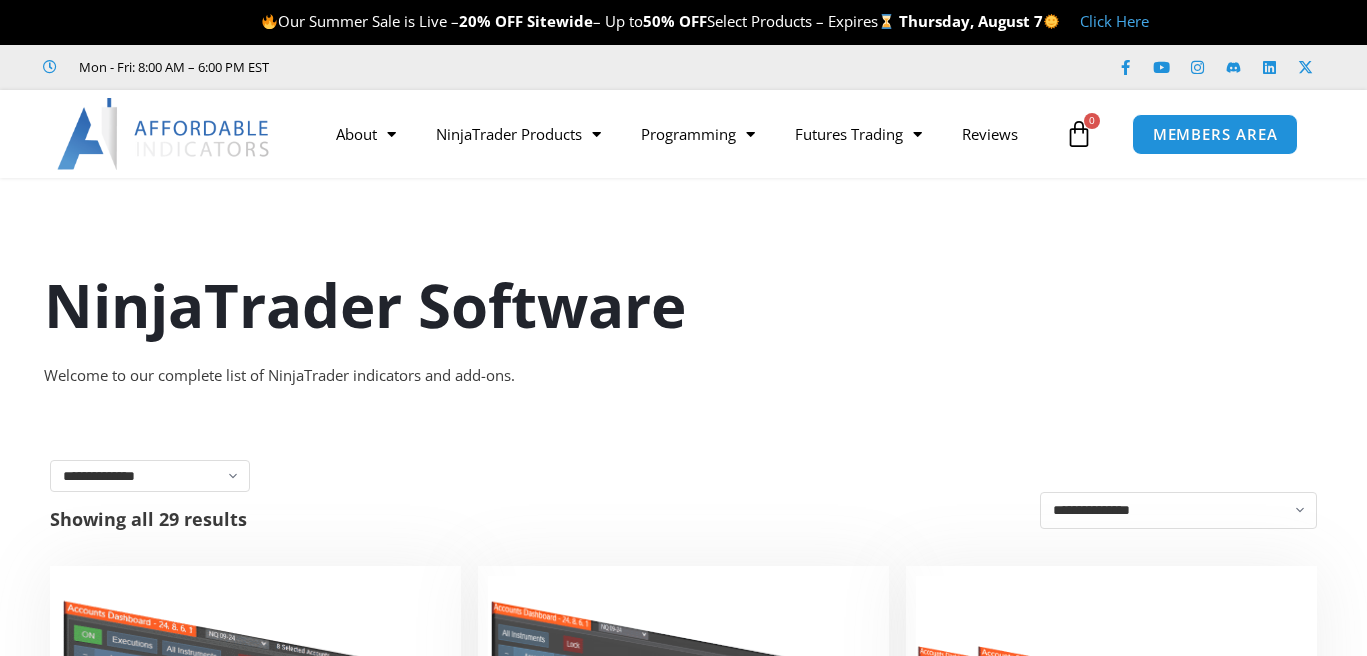 scroll, scrollTop: 0, scrollLeft: 0, axis: both 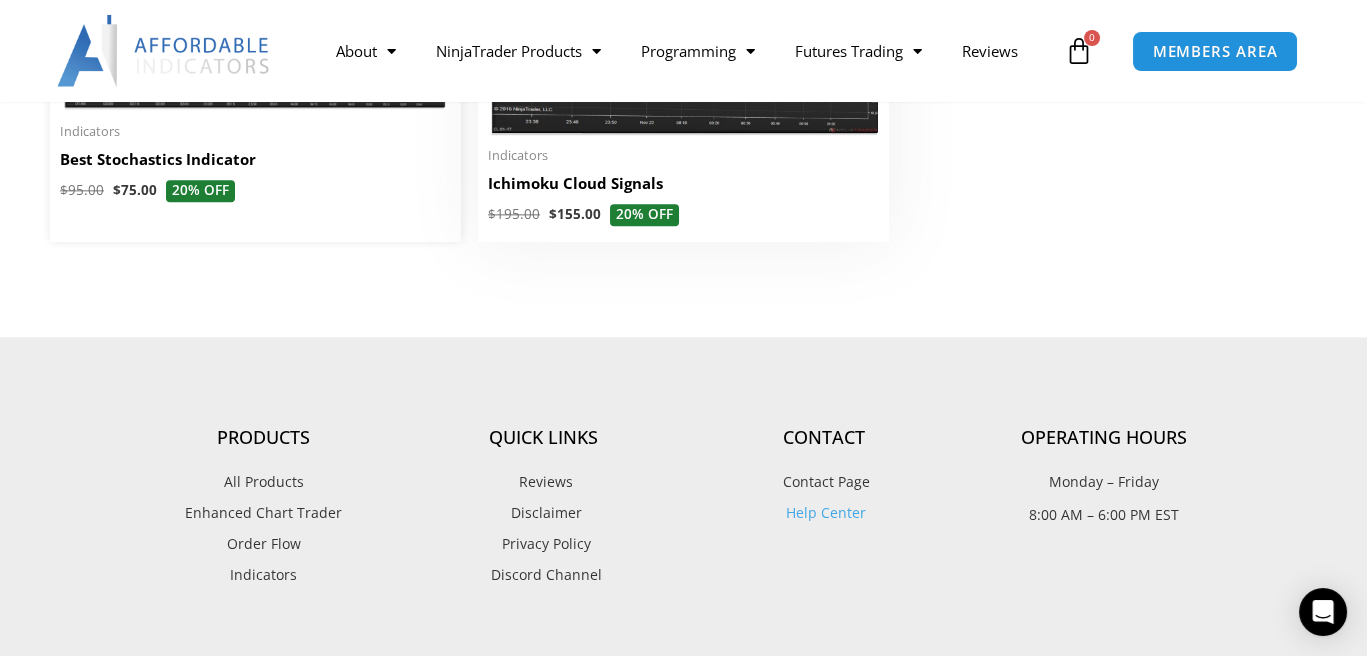 click at bounding box center [255, -45] 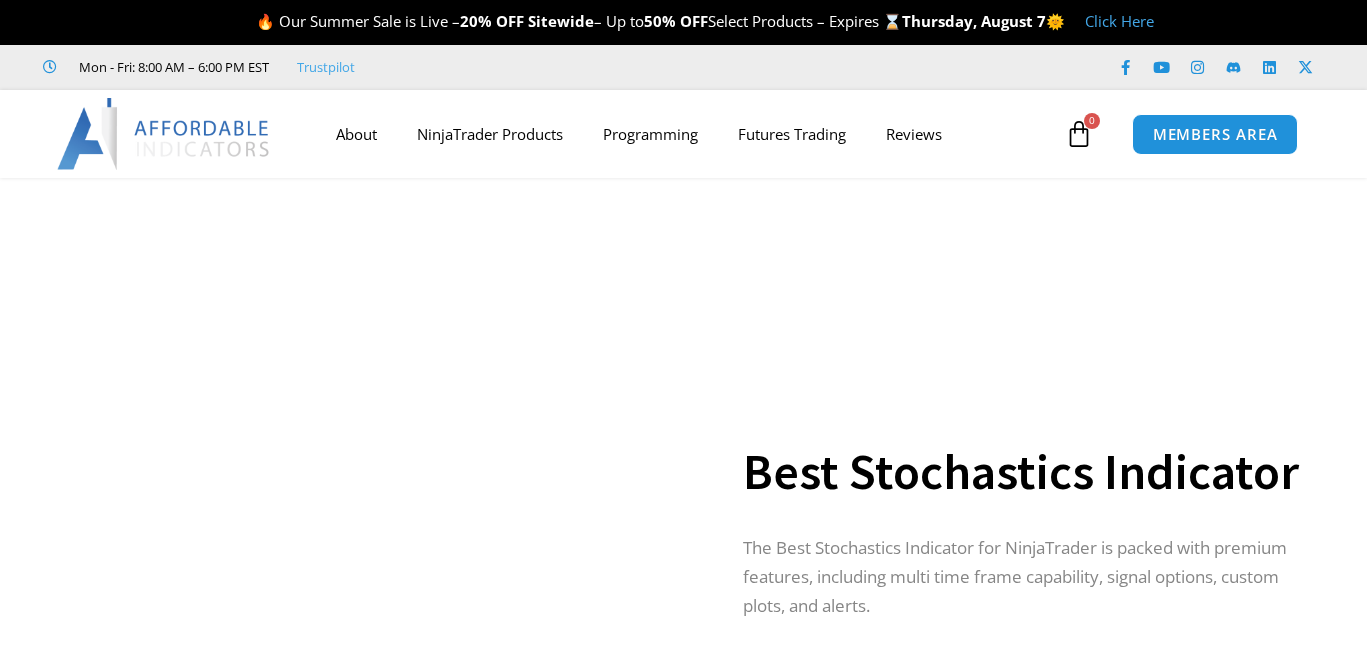 scroll, scrollTop: 0, scrollLeft: 0, axis: both 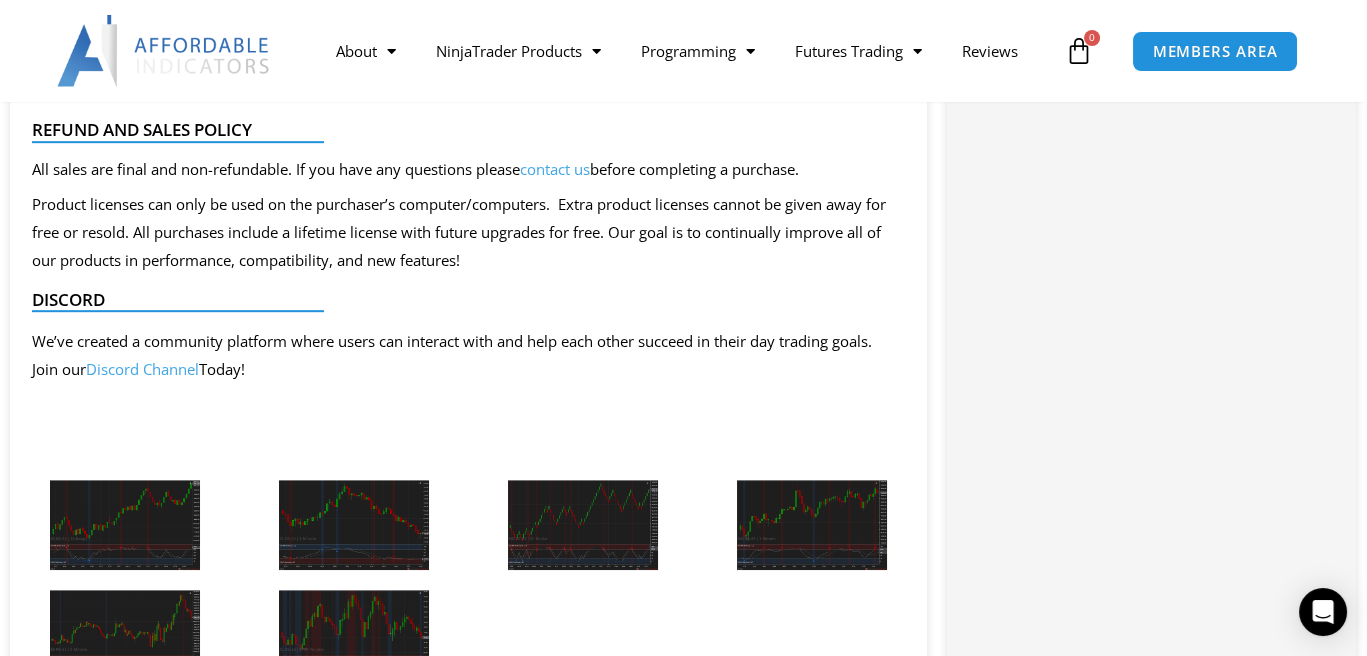 click at bounding box center (125, 525) 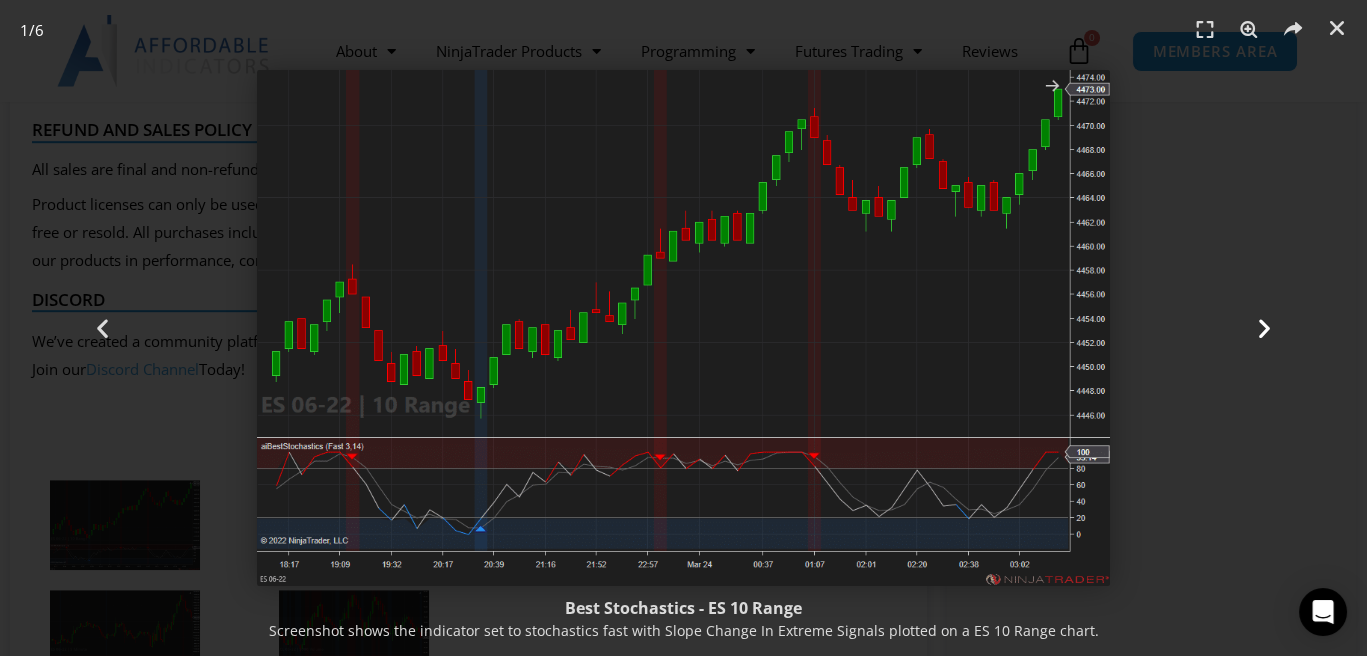 click at bounding box center [1264, 328] 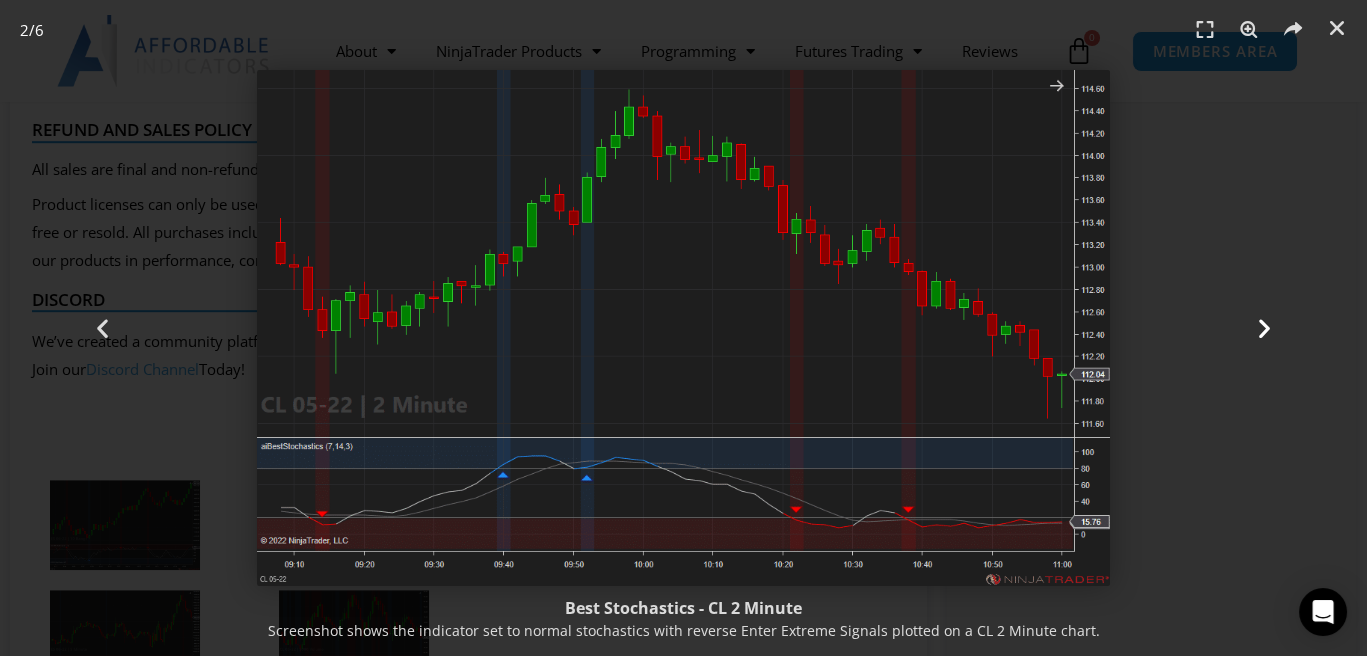 click at bounding box center [1264, 328] 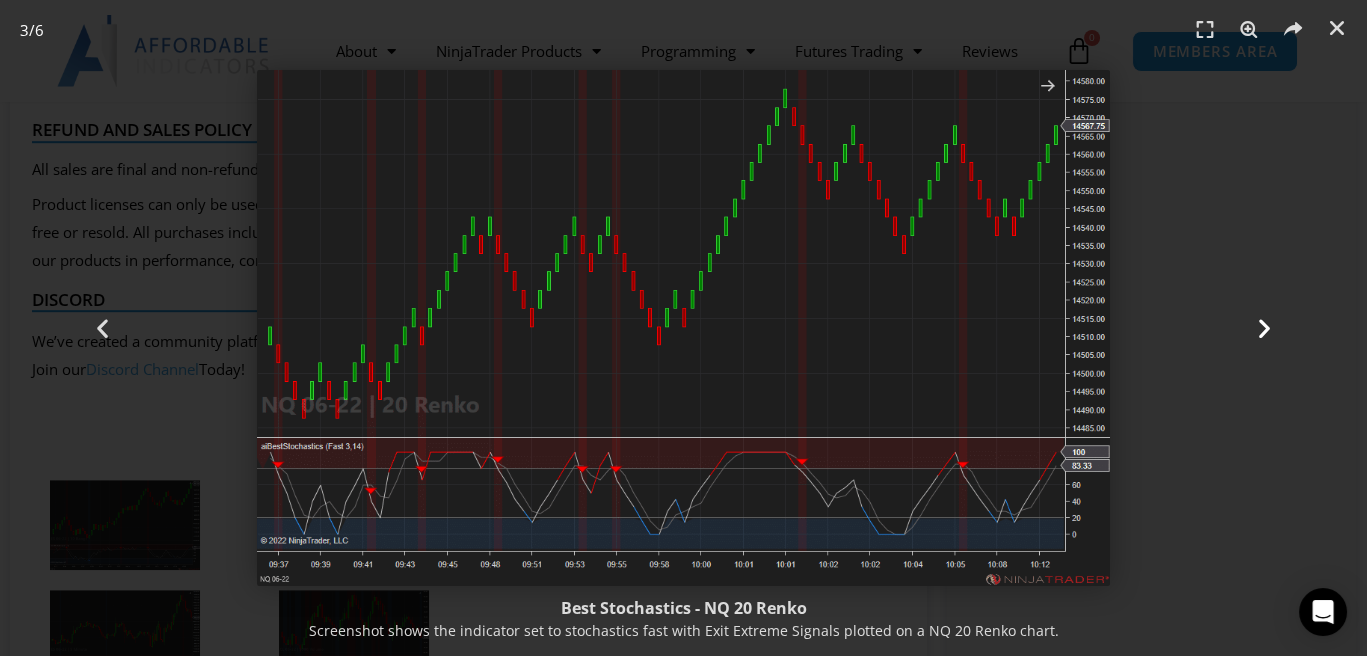 click at bounding box center [1264, 328] 